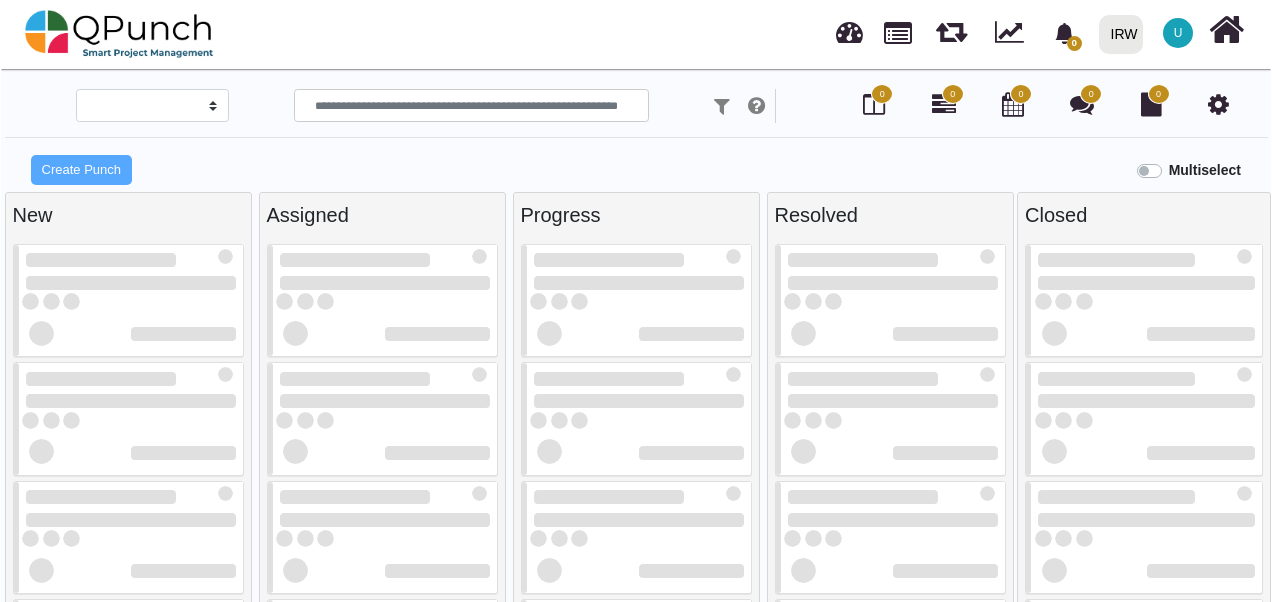 scroll, scrollTop: 0, scrollLeft: 0, axis: both 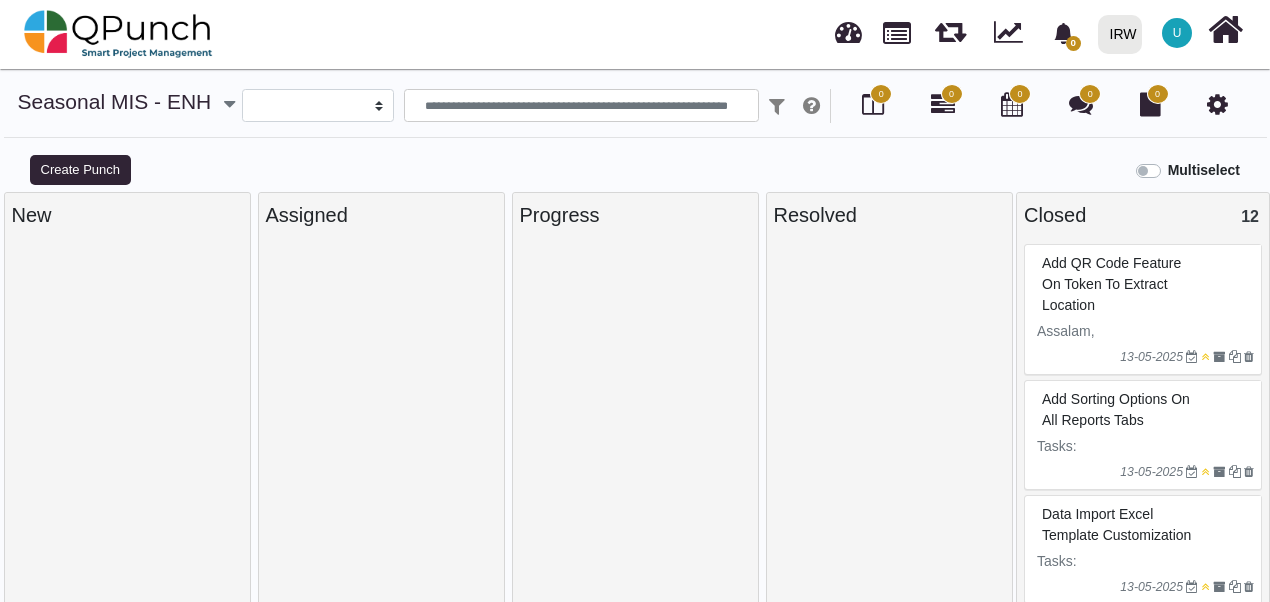 select 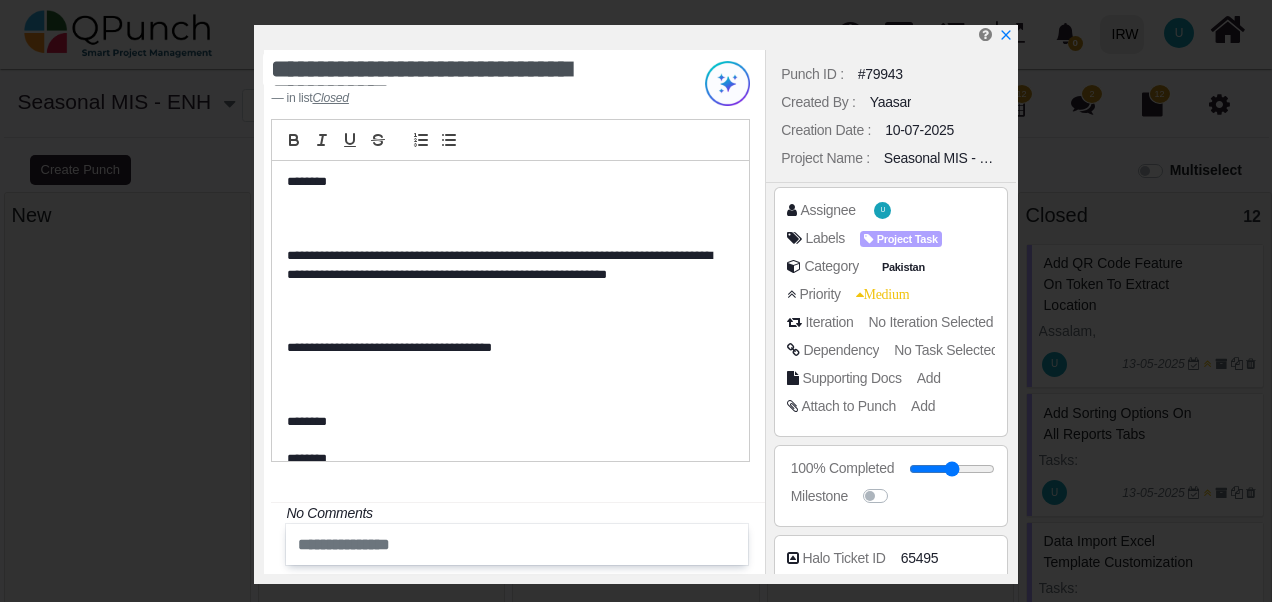 click on "**********" at bounding box center (510, 292) 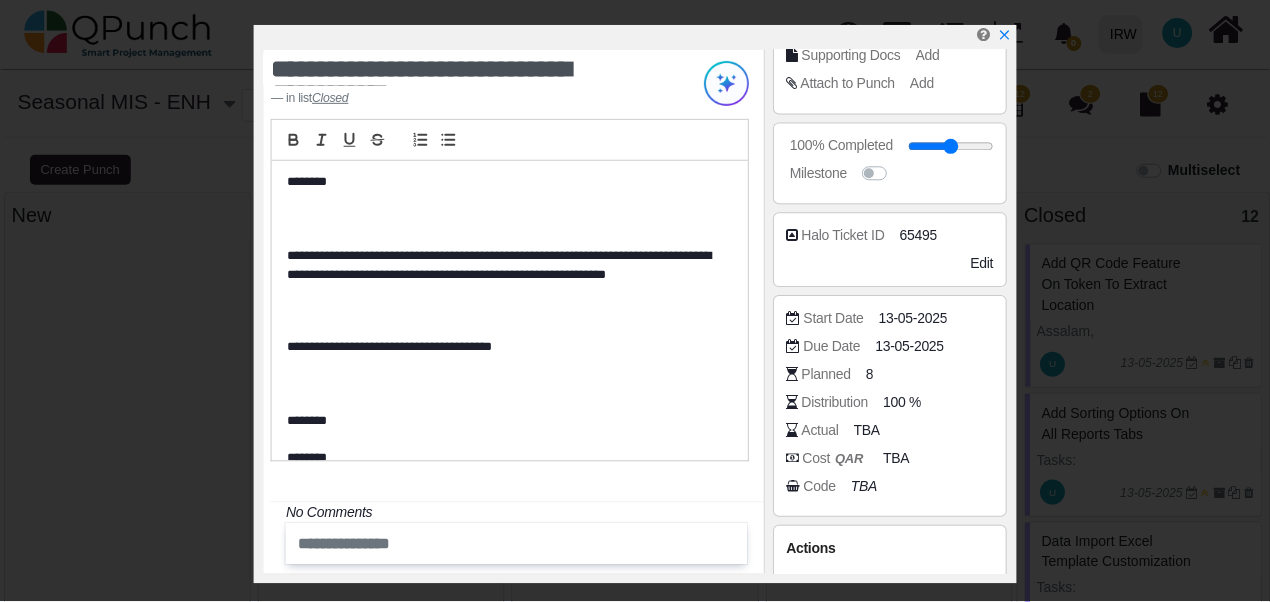 scroll, scrollTop: 413, scrollLeft: 0, axis: vertical 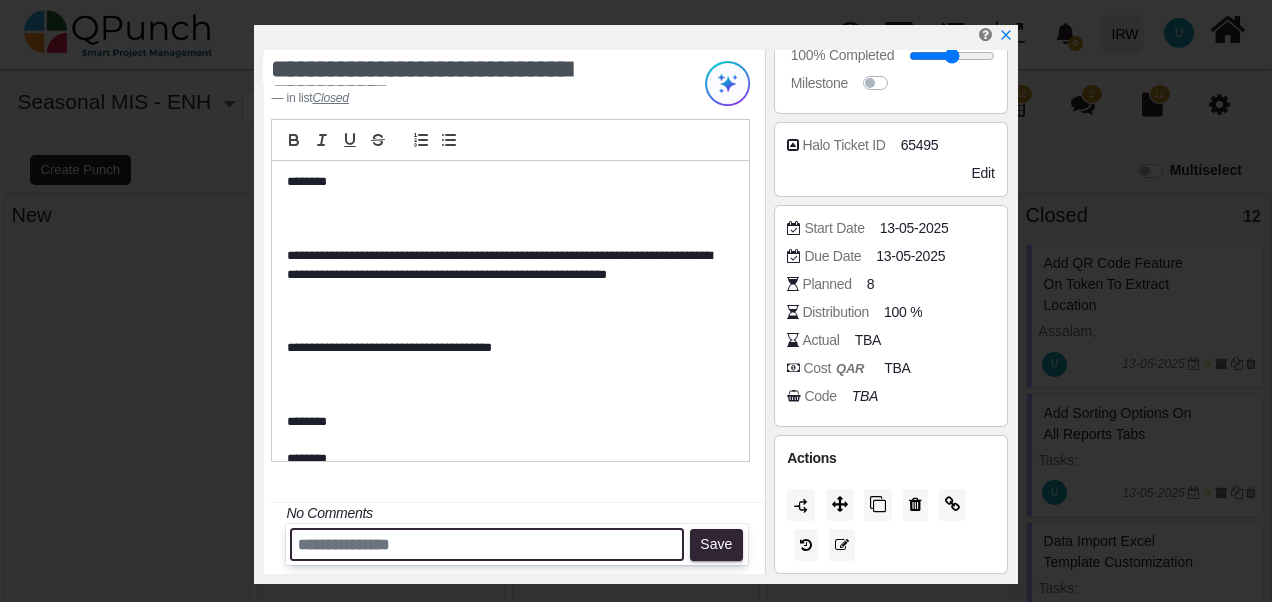 click at bounding box center [487, 544] 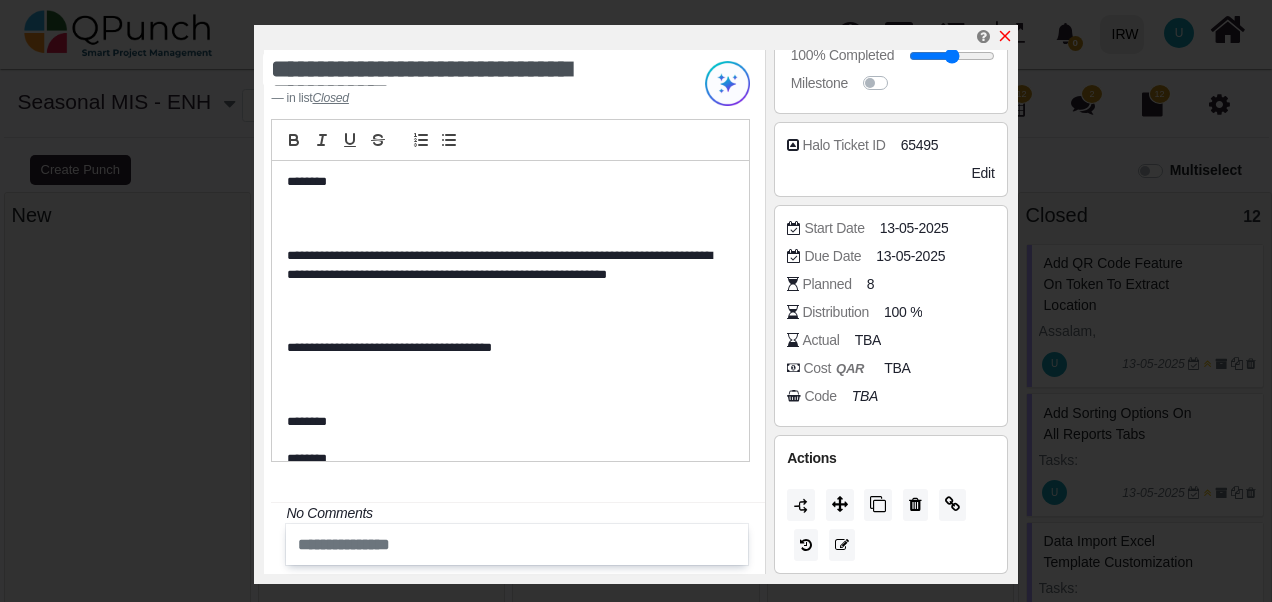 click 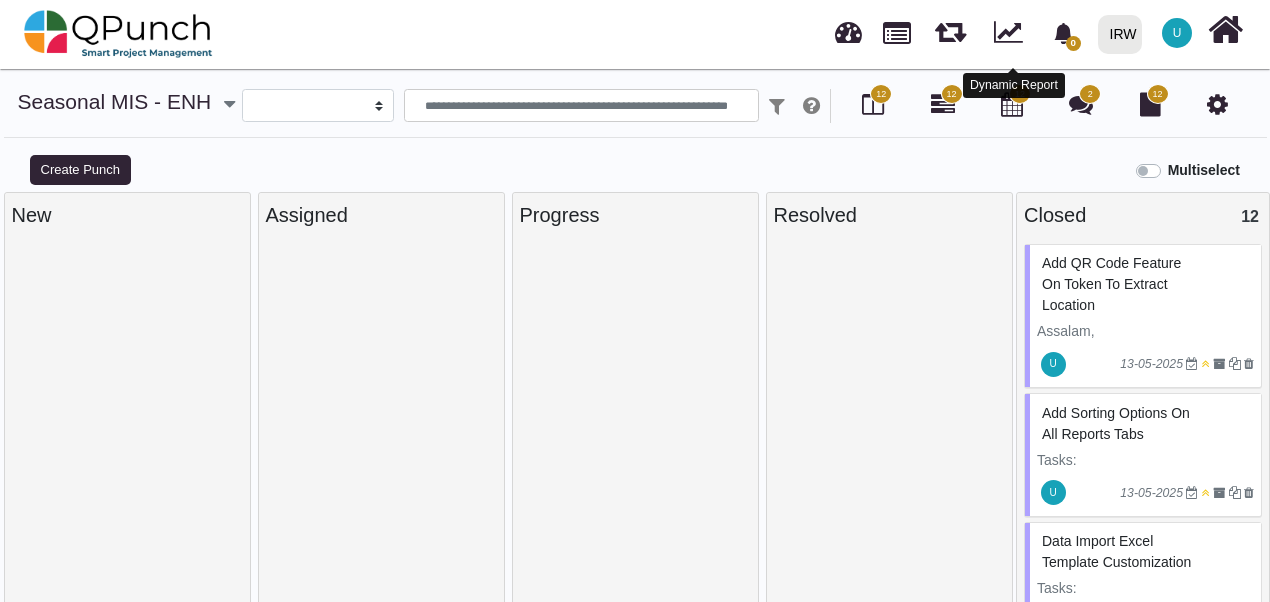 click at bounding box center (1008, 29) 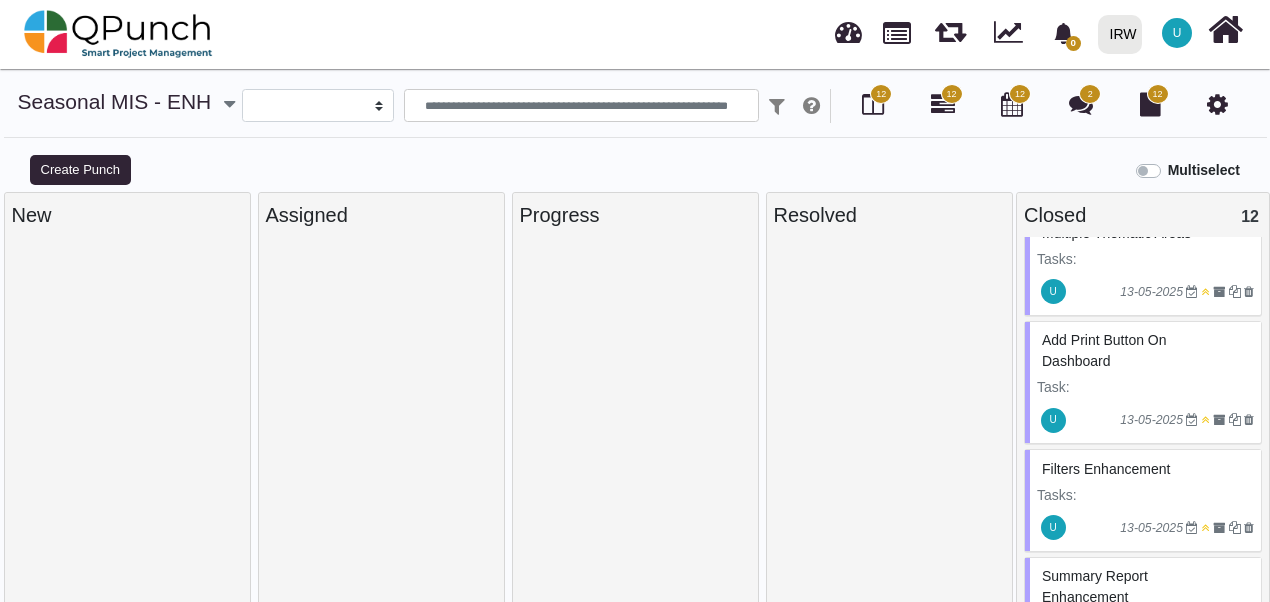 scroll, scrollTop: 0, scrollLeft: 0, axis: both 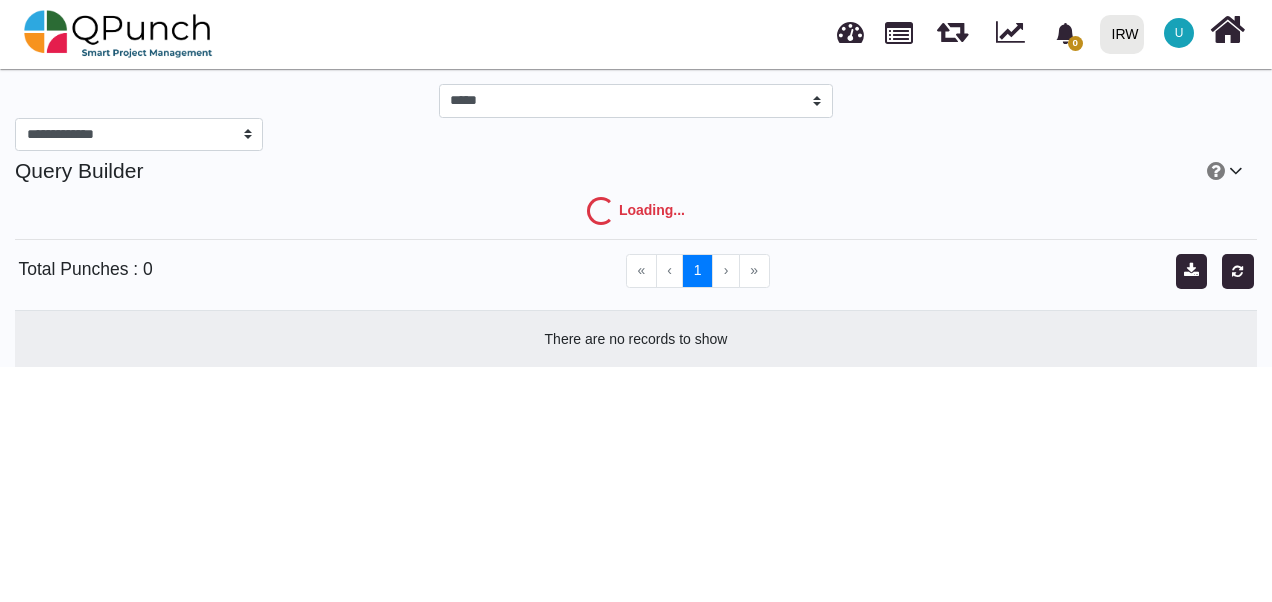 select on "***" 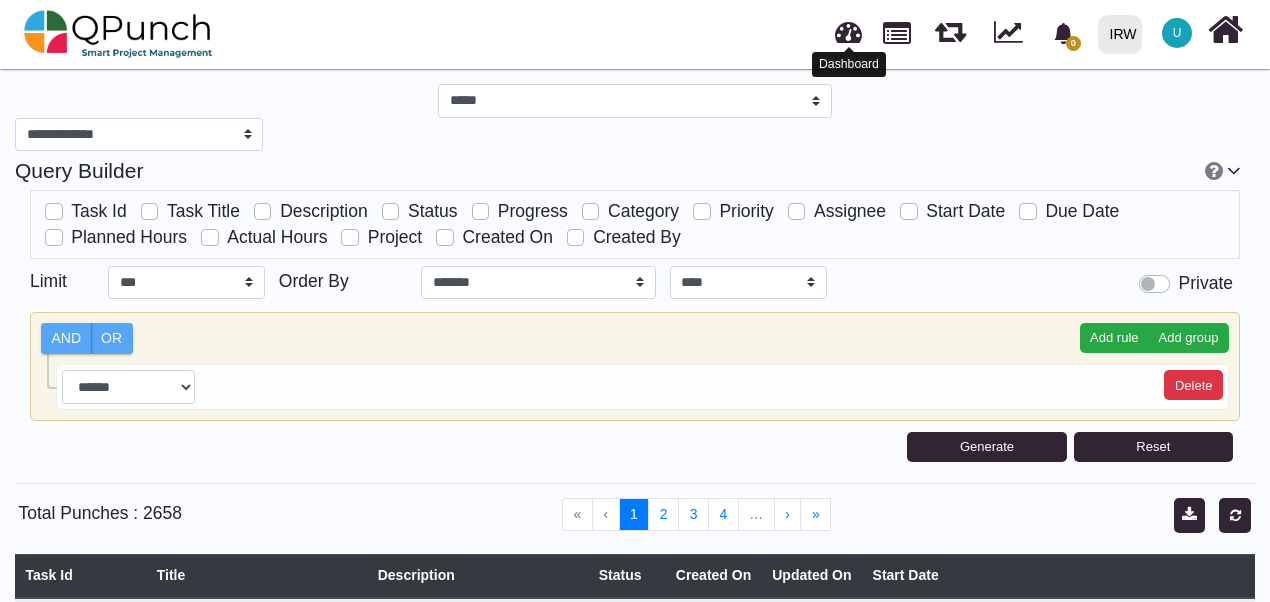 click at bounding box center [848, 29] 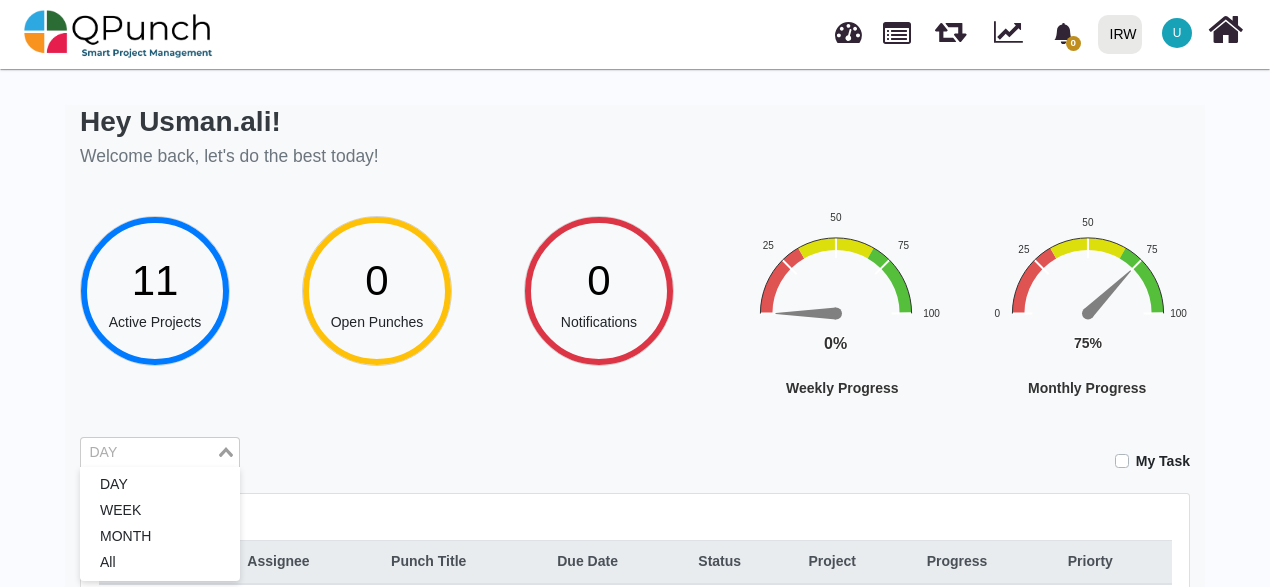 click at bounding box center (148, 453) 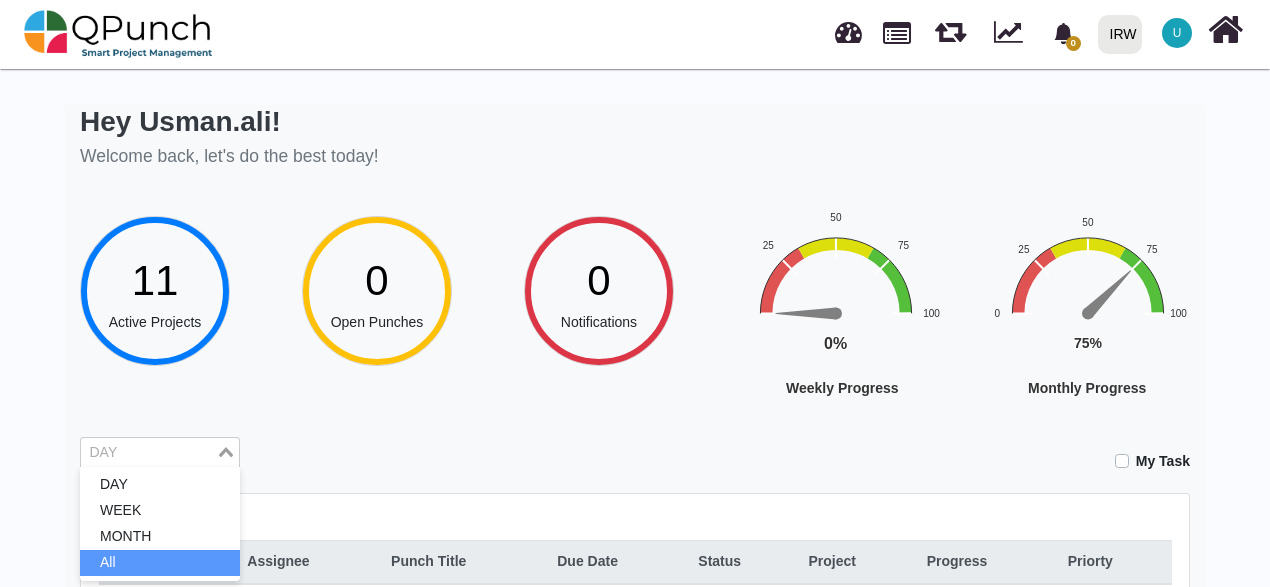 click on "All" at bounding box center (160, 563) 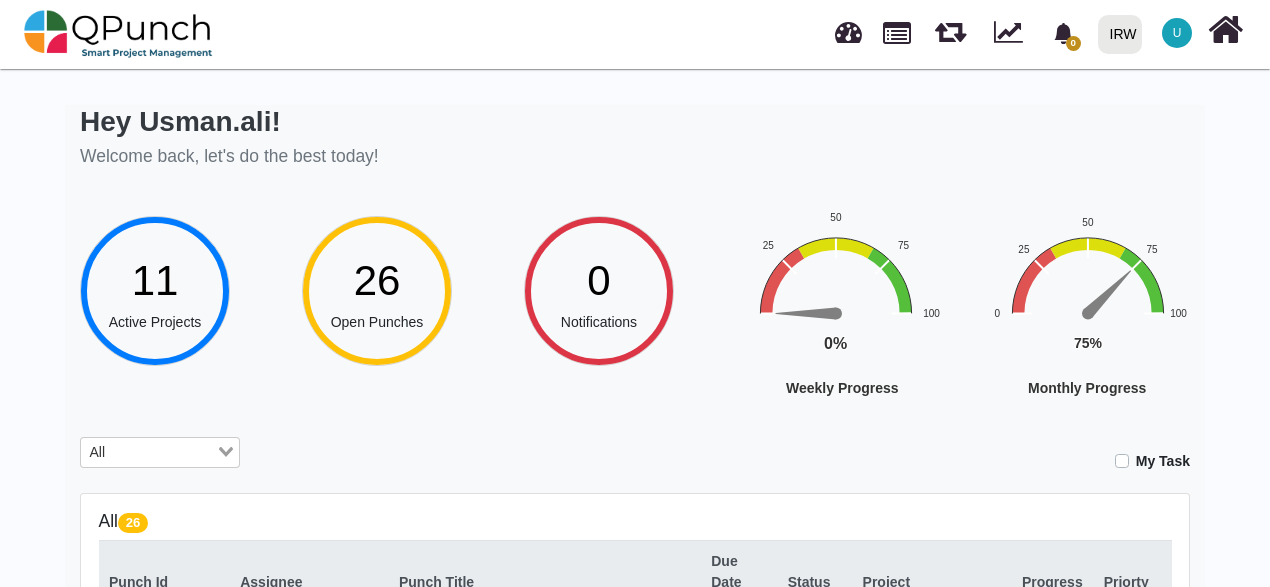 scroll, scrollTop: 0, scrollLeft: 8, axis: horizontal 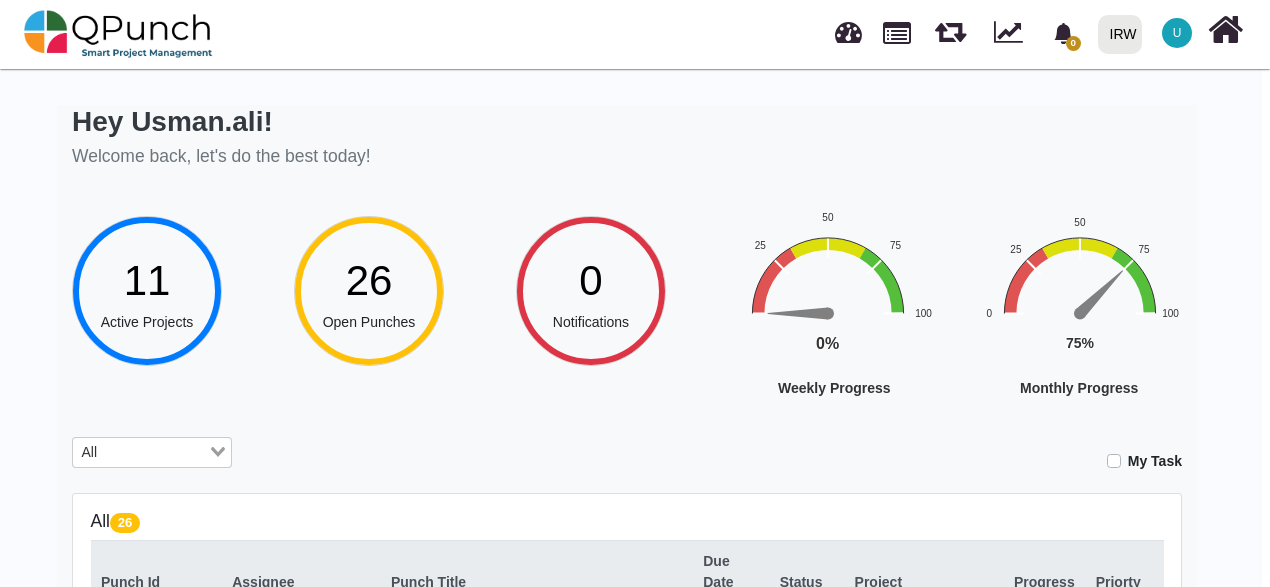 click on "0   Notifications
Clear
IRW
IRW
0   Test   U     Subscription Settings   Dynamic Report   Leave Application     Logout
Hey [FIRST]![LAST]!
Welcome back, let's do the best today!
11 Active Projects   26 Open Punches   0 Notifications   Weekly Progress Chart with 1 data point. The chart has 1 Y axis displaying values. Data ranges from 0 to 100. Created with Highcharts 12.0.2 0% ​ 0% Weekly Progress 0 25 50 75 100 End of interactive chart.   Monthly Progress Chart with 1 data point. The chart has 1 Y axis displaying values. Data ranges from 0 to 100. Created with Highcharts 12.0.2 75% ​ 75% Monthly Progress 0 25 50 75 100 End of interactive chart.
All
Loading...       My Task
All
26   Punch Id Assignee Punch Title Due Date Status Project Progress Priorty [DATE] 100" at bounding box center (627, 576) 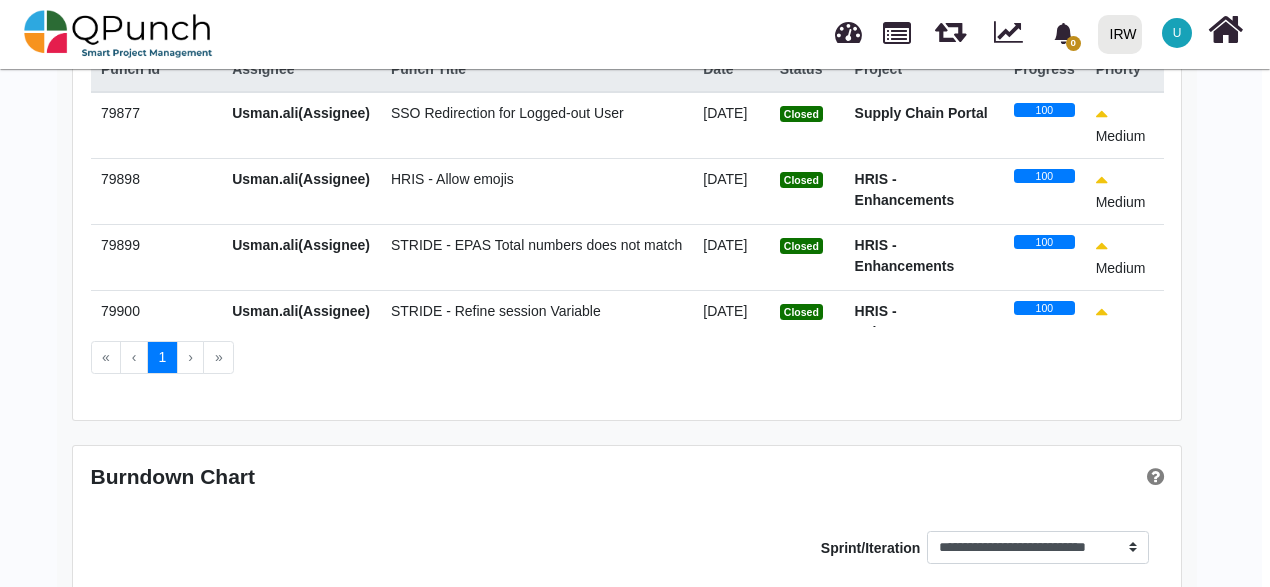 click on "HRIS - Allow emojis" at bounding box center [536, 191] 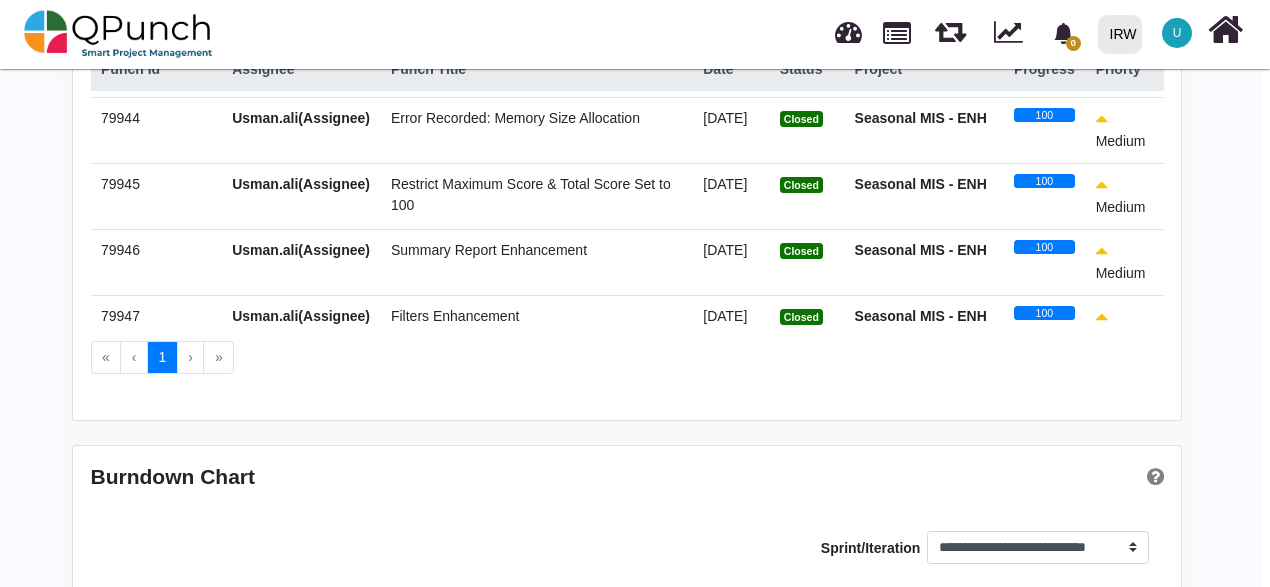 scroll, scrollTop: 1415, scrollLeft: 0, axis: vertical 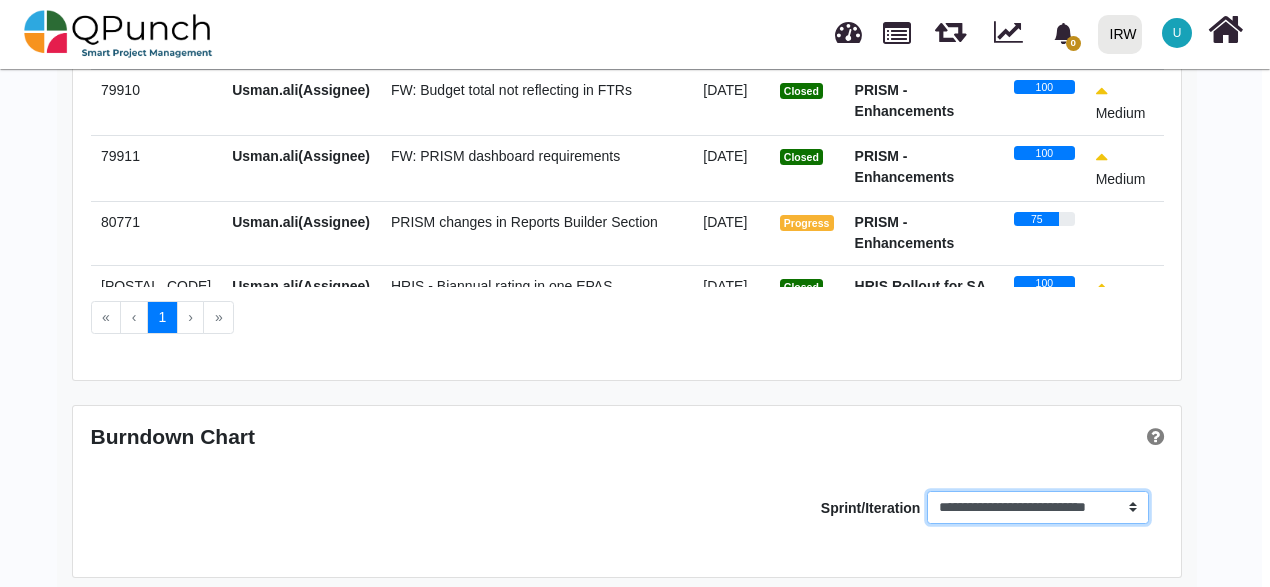 click on "**********" at bounding box center [1037, 508] 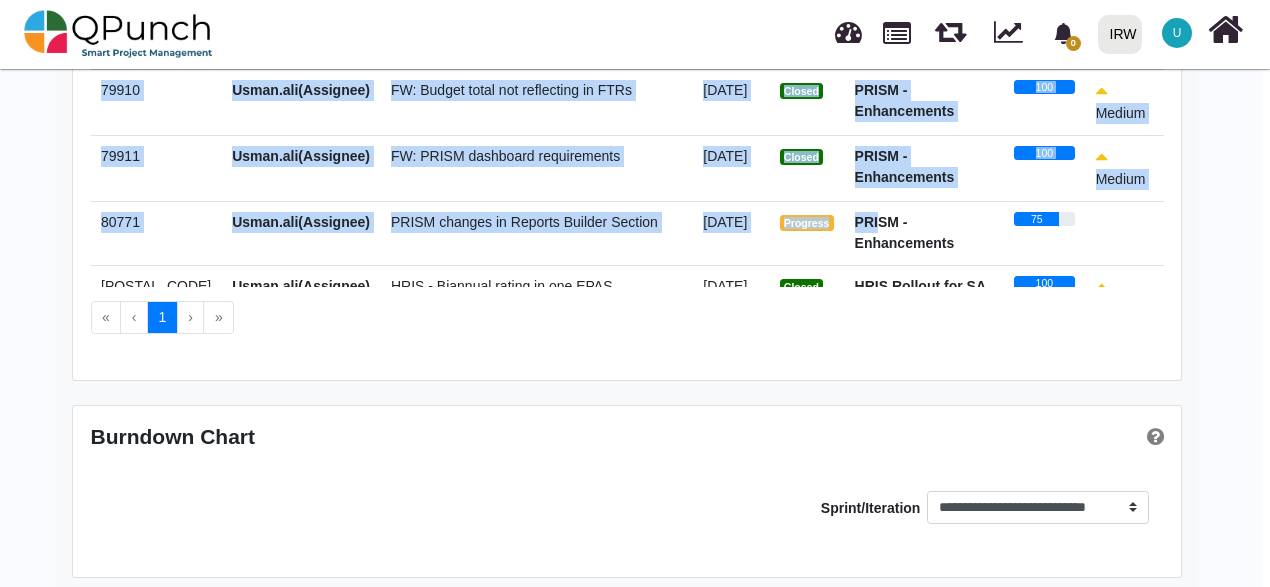 drag, startPoint x: 1269, startPoint y: 372, endPoint x: 867, endPoint y: 202, distance: 436.46765 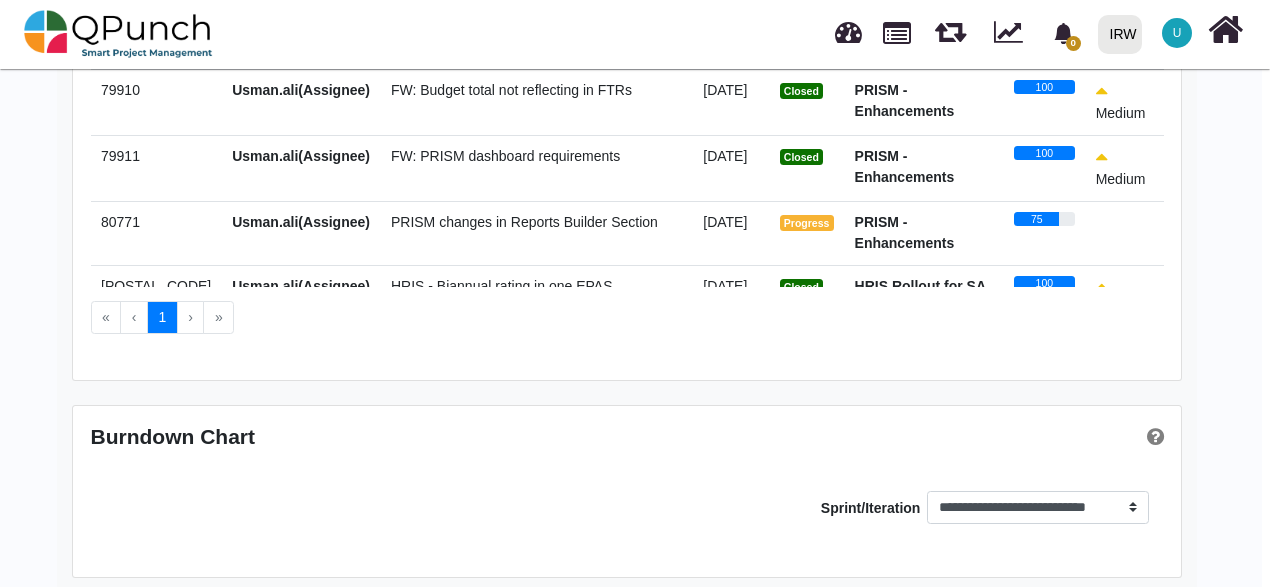 click on "Hey [FIRST]![LAST]!
Welcome back, let's do the best today!
11 Active Projects   26 Open Punches   0 Notifications   Weekly Progress Chart with 1 data point. The chart has 1 Y axis displaying values. Data ranges from 0 to 100. Created with Highcharts 12.0.2 0% ​ 0% Weekly Progress 0 25 50 75 100 End of interactive chart.   Monthly Progress Chart with 1 data point. The chart has 1 Y axis displaying values. Data ranges from 0 to 100. Created with Highcharts 12.0.2 75% ​ 75% Monthly Progress 0 25 50 75 100 End of interactive chart.
All
Loading...       My Task
All
26   Punch Id Assignee Punch Title Due Date Status Project Progress Priorty
79877
[FIRST]![LAST](Assignee)
SSO Redirection for Logged-out User
[DATE] Closed Supply Chain Portal 100
Medium
[DATE] Closed 100 100" at bounding box center [627, 55] 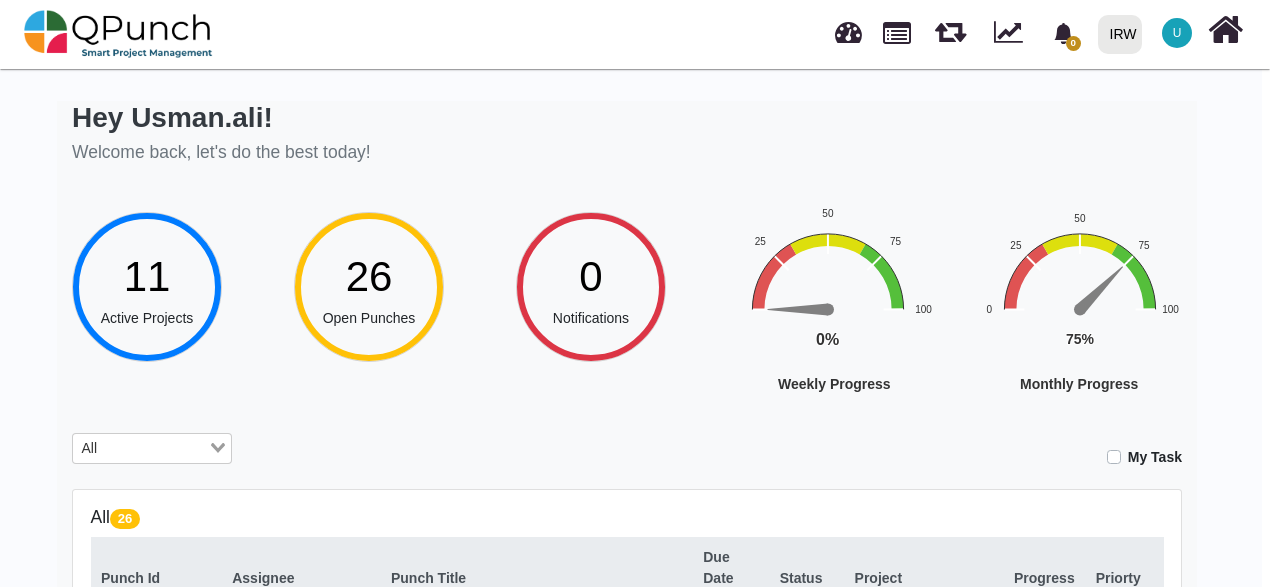 scroll, scrollTop: 0, scrollLeft: 8, axis: horizontal 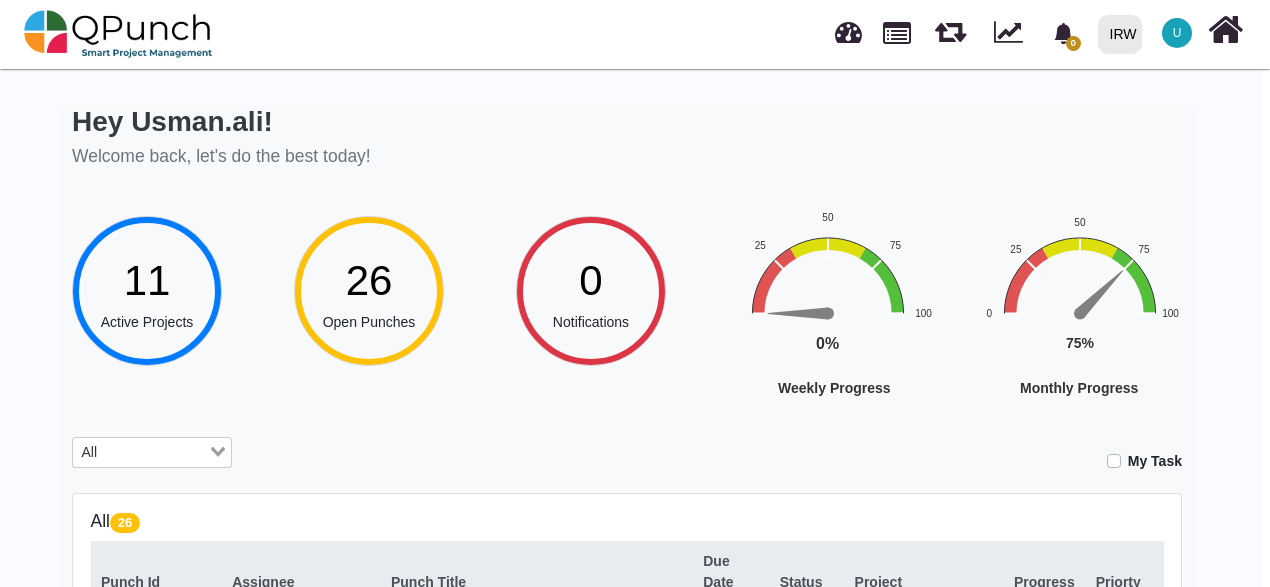 click on "Hey [FIRST]![LAST]!
Welcome back, let's do the best today!
11 Active Projects   26 Open Punches   0 Notifications   Weekly Progress Chart with 1 data point. The chart has 1 Y axis displaying values. Data ranges from 0 to 100. Created with Highcharts 12.0.2 0% ​ 0% Weekly Progress 0 25 50 75 100 End of interactive chart.   Monthly Progress Chart with 1 data point. The chart has 1 Y axis displaying values. Data ranges from 0 to 100. Created with Highcharts 12.0.2 75% ​ 75% Monthly Progress 0 25 50 75 100 End of interactive chart.
All
Loading...       My Task
All
26   Punch Id Assignee Punch Title Due Date Status Project Progress Priorty
79877
[FIRST]![LAST](Assignee)
SSO Redirection for Logged-out User
[DATE] Closed Supply Chain Portal 100
Medium
[DATE] Closed 100 100" at bounding box center (627, 628) 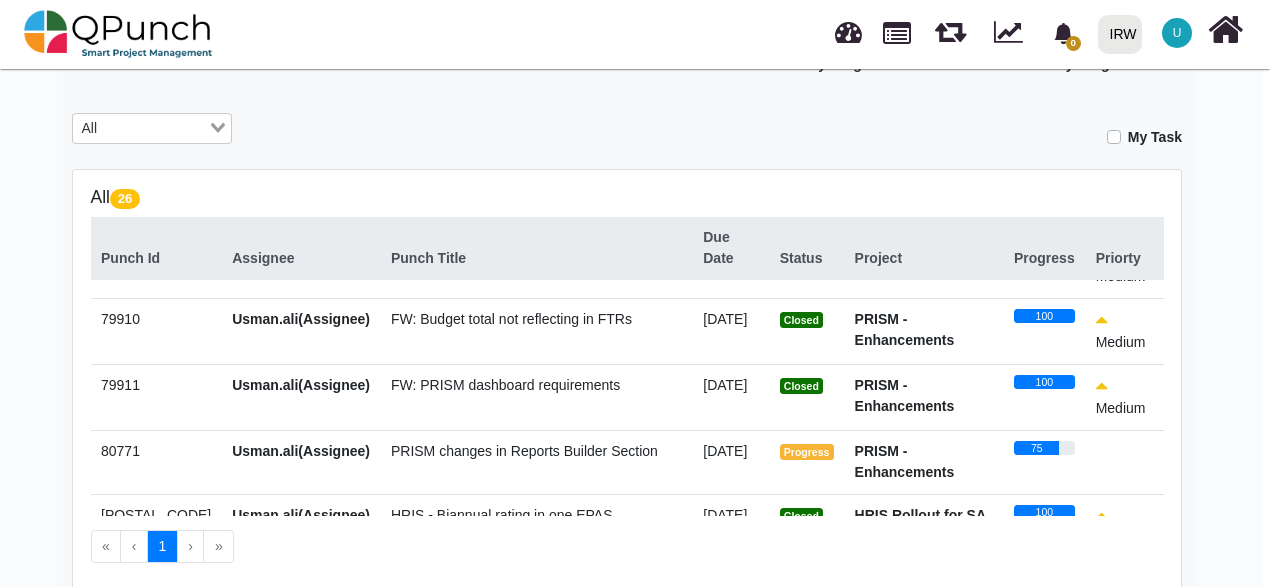 scroll, scrollTop: 328, scrollLeft: 8, axis: both 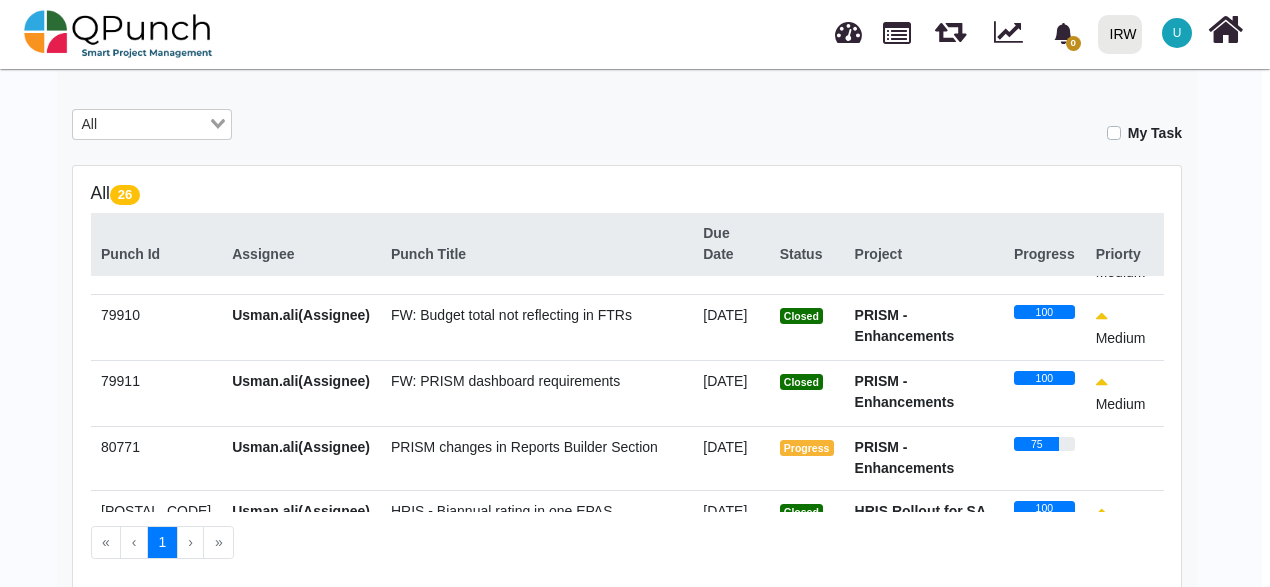 click on "PRISM changes in Reports Builder Section" at bounding box center [524, 447] 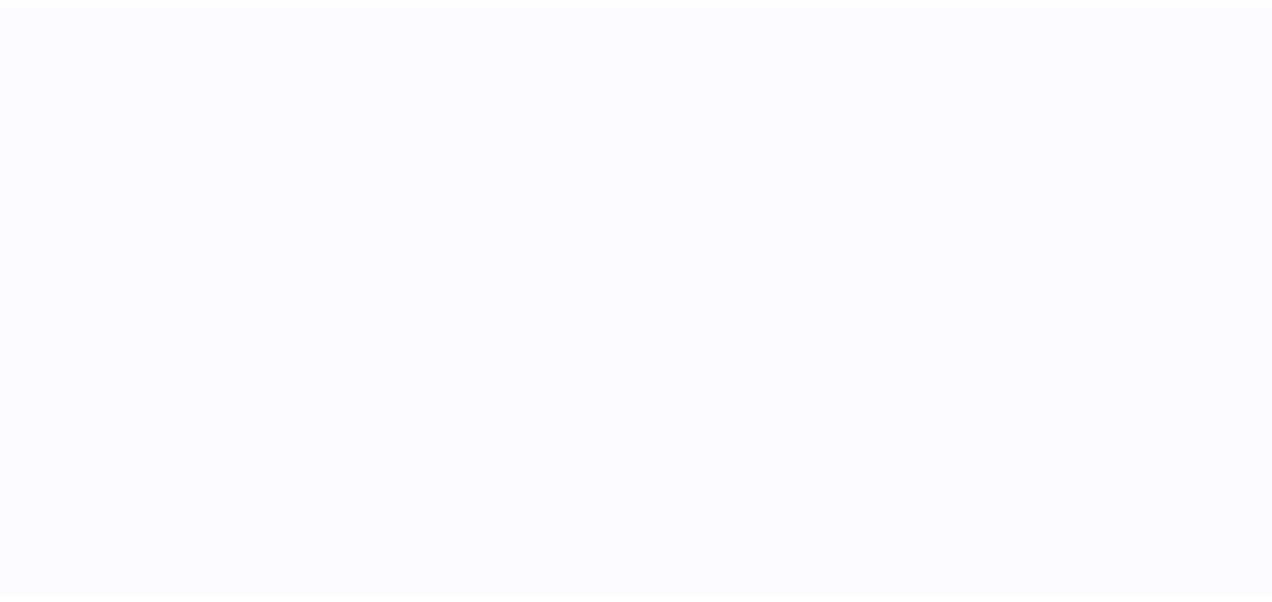 scroll, scrollTop: 0, scrollLeft: 0, axis: both 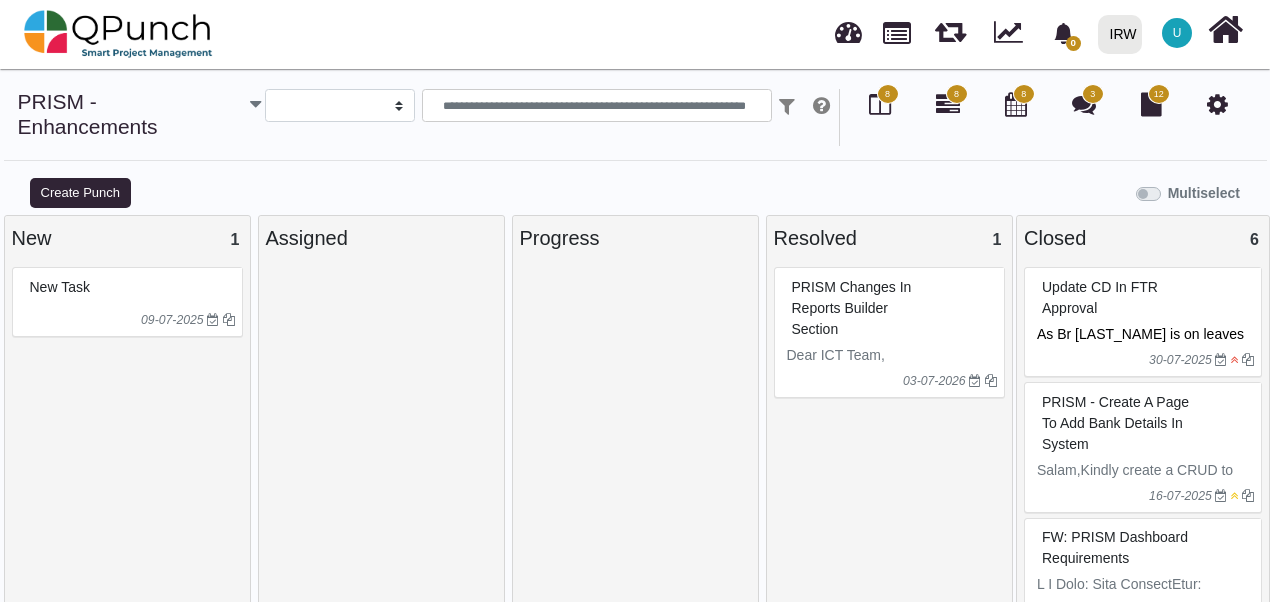 select 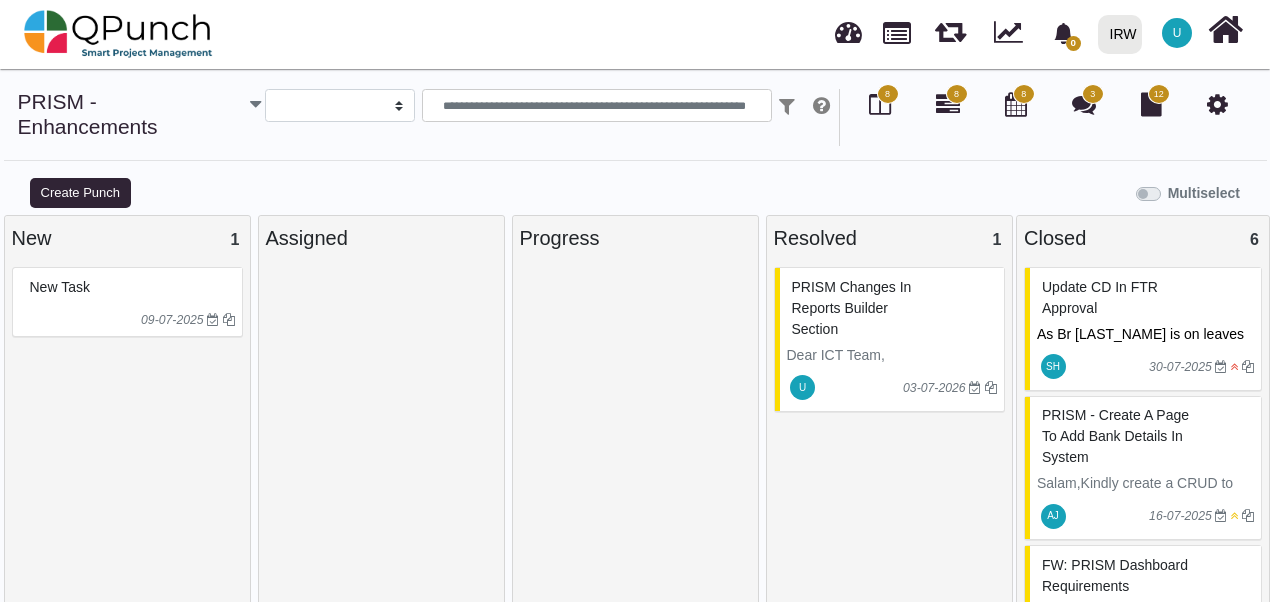 click on "PRISM changes in Reports Builder Section" at bounding box center [892, 308] 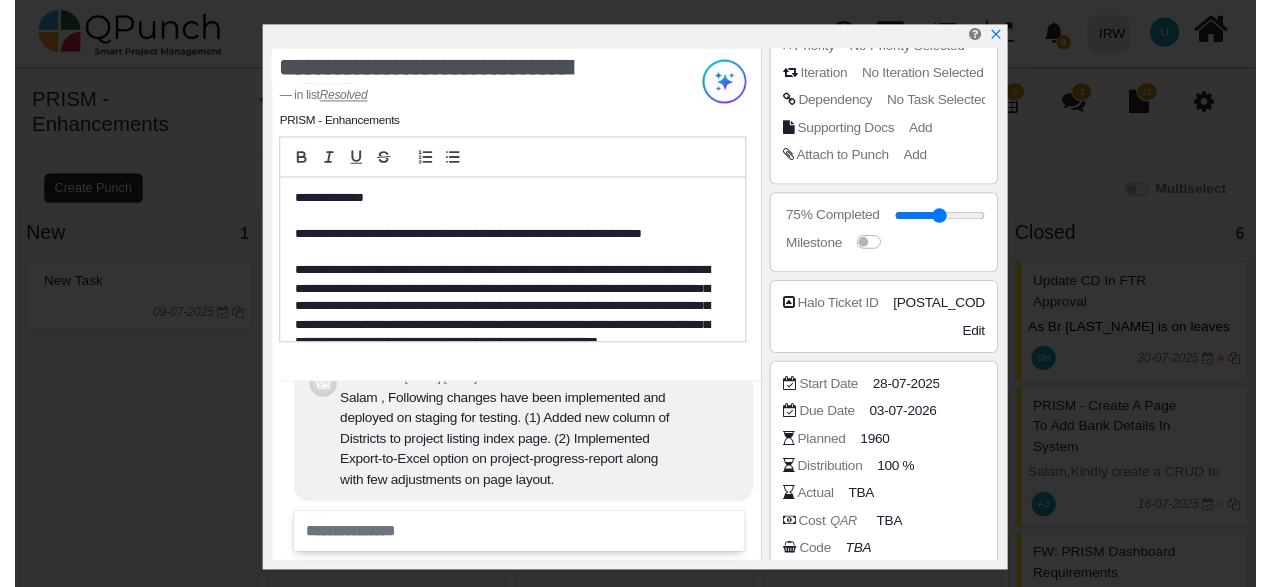 scroll, scrollTop: 263, scrollLeft: 0, axis: vertical 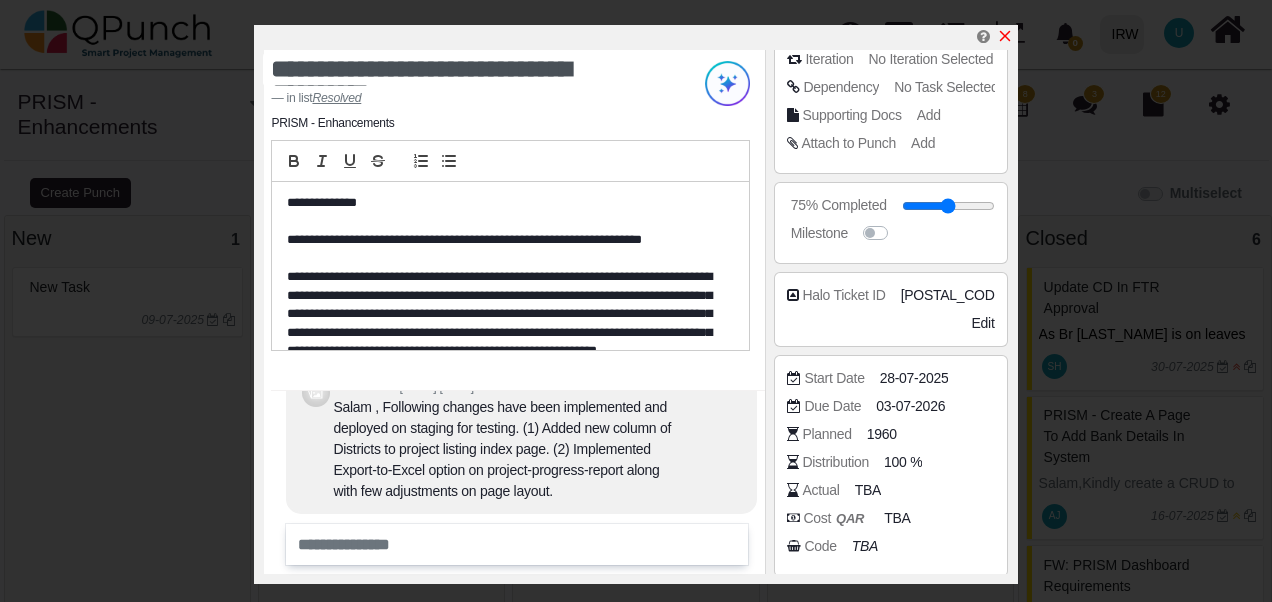 click 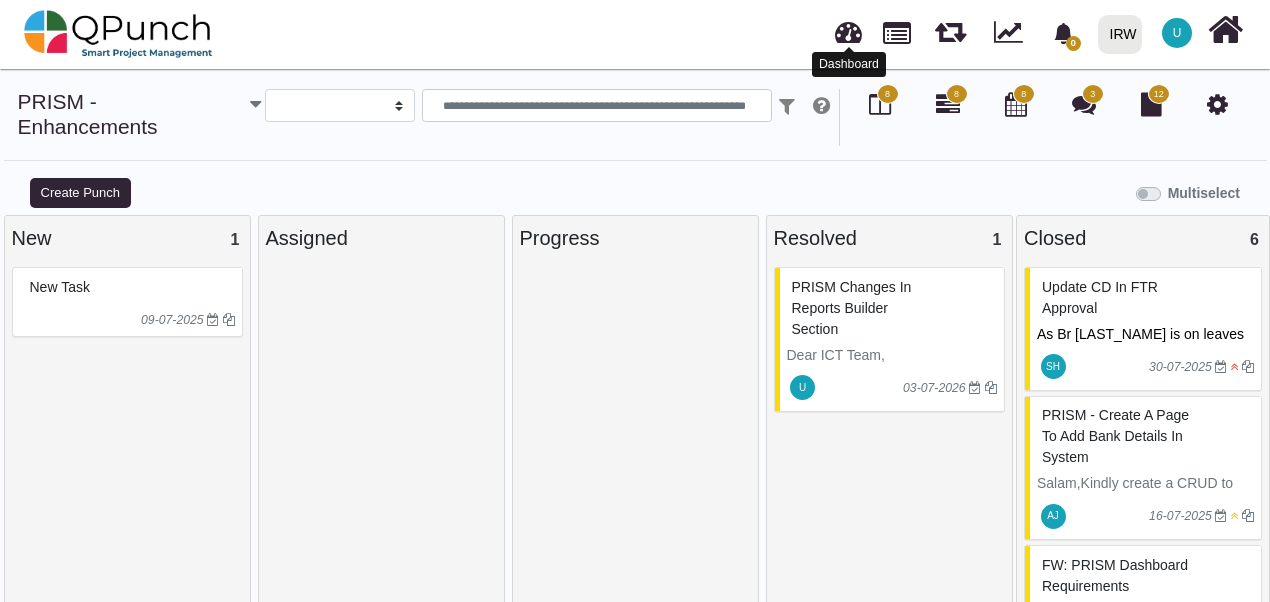 click at bounding box center (848, 29) 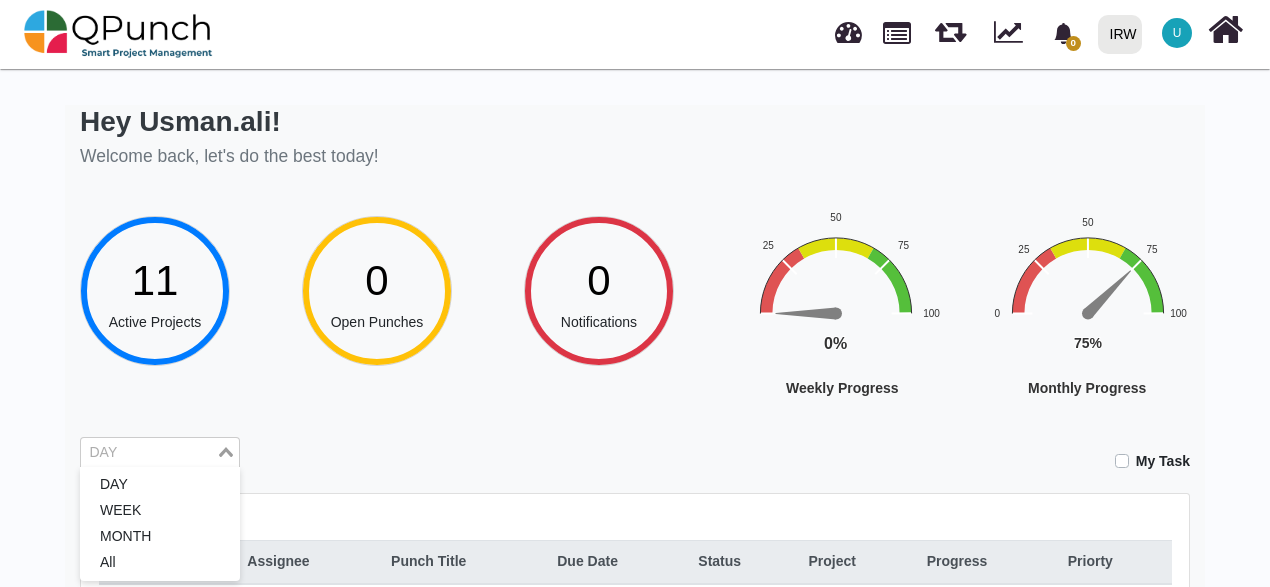 click at bounding box center (148, 453) 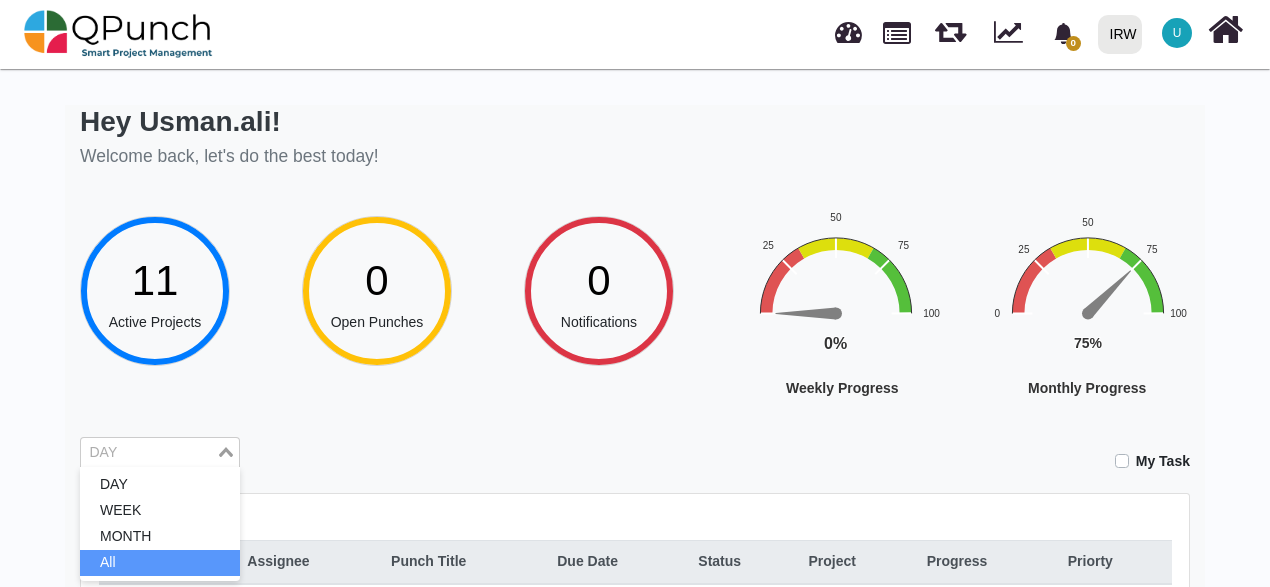 click on "All" at bounding box center (160, 563) 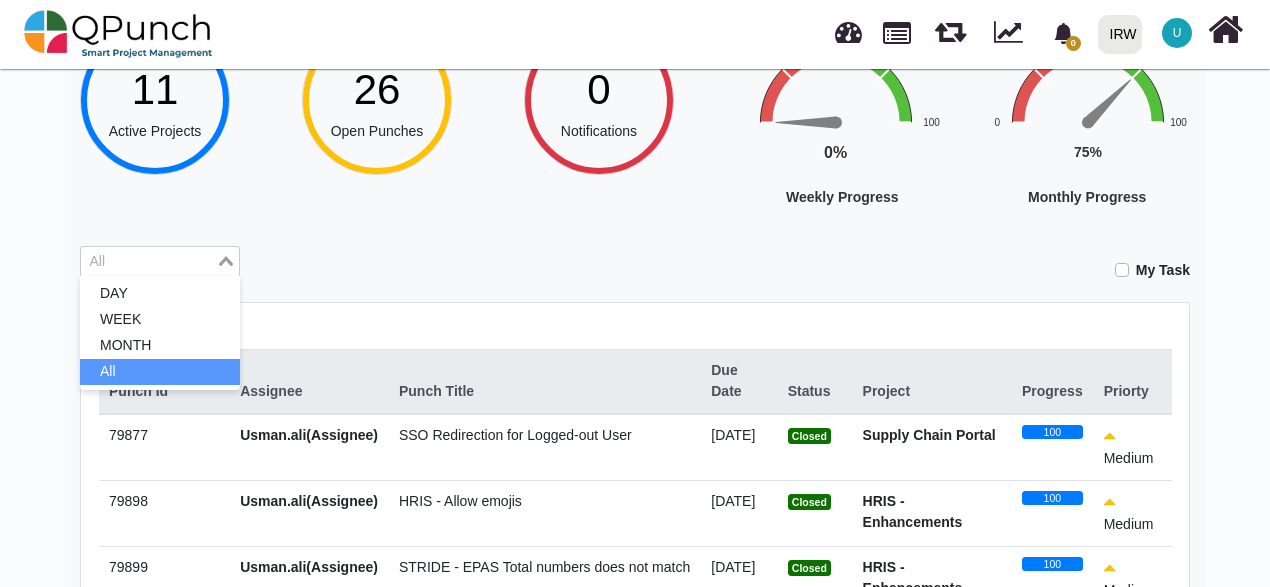 scroll, scrollTop: 300, scrollLeft: 0, axis: vertical 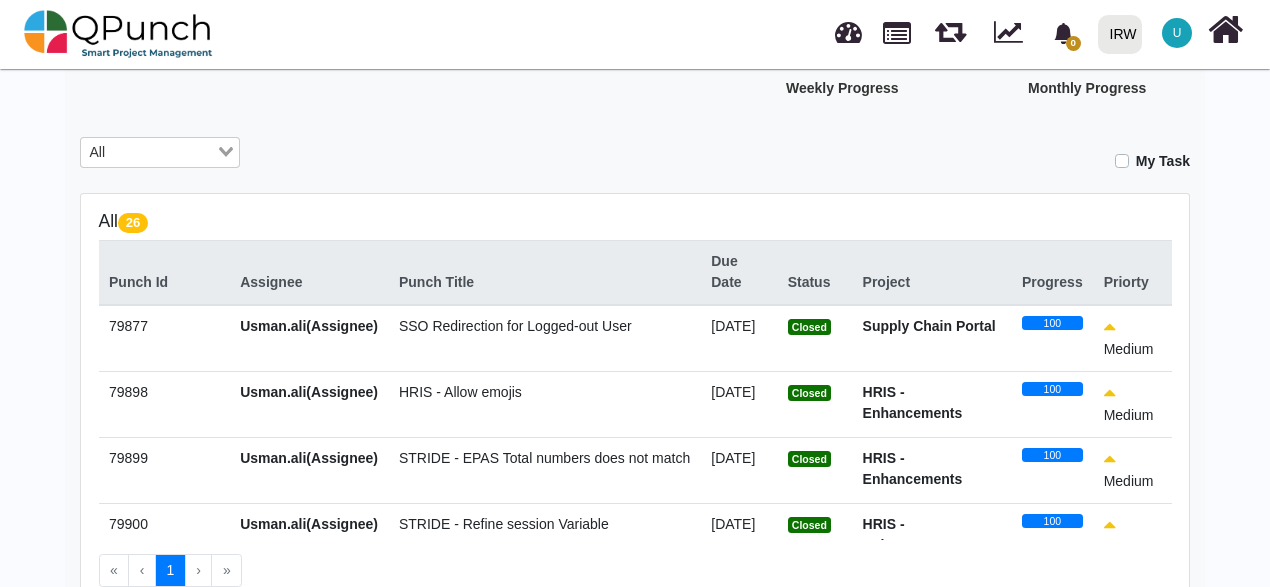 click on "SSO Redirection for Logged-out User" at bounding box center (544, 338) 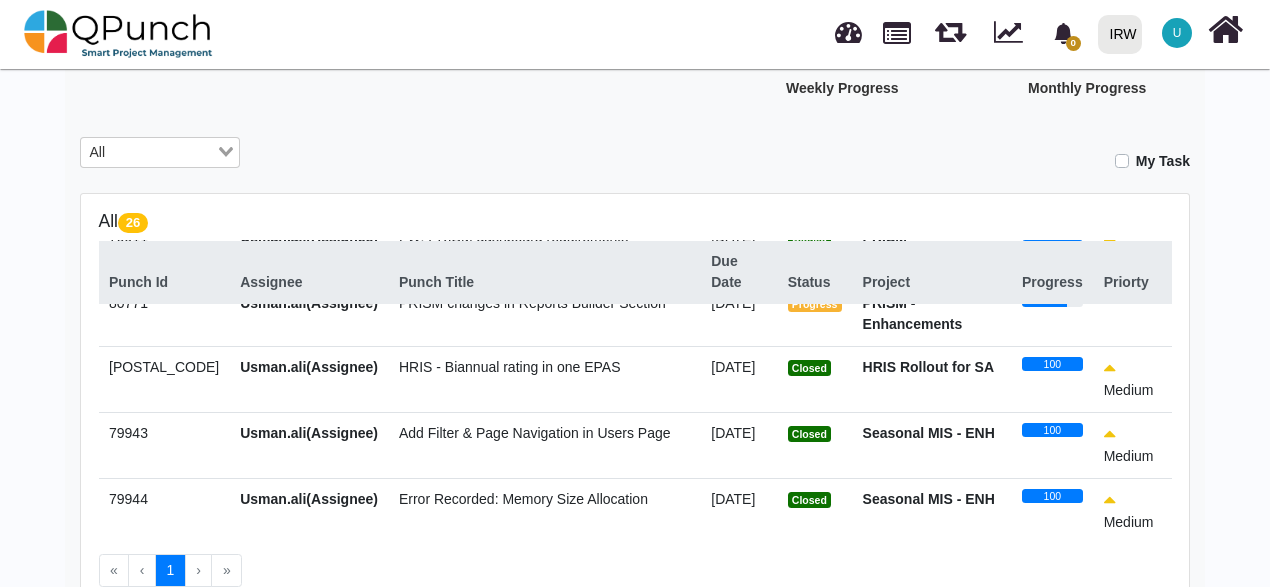scroll, scrollTop: 900, scrollLeft: 0, axis: vertical 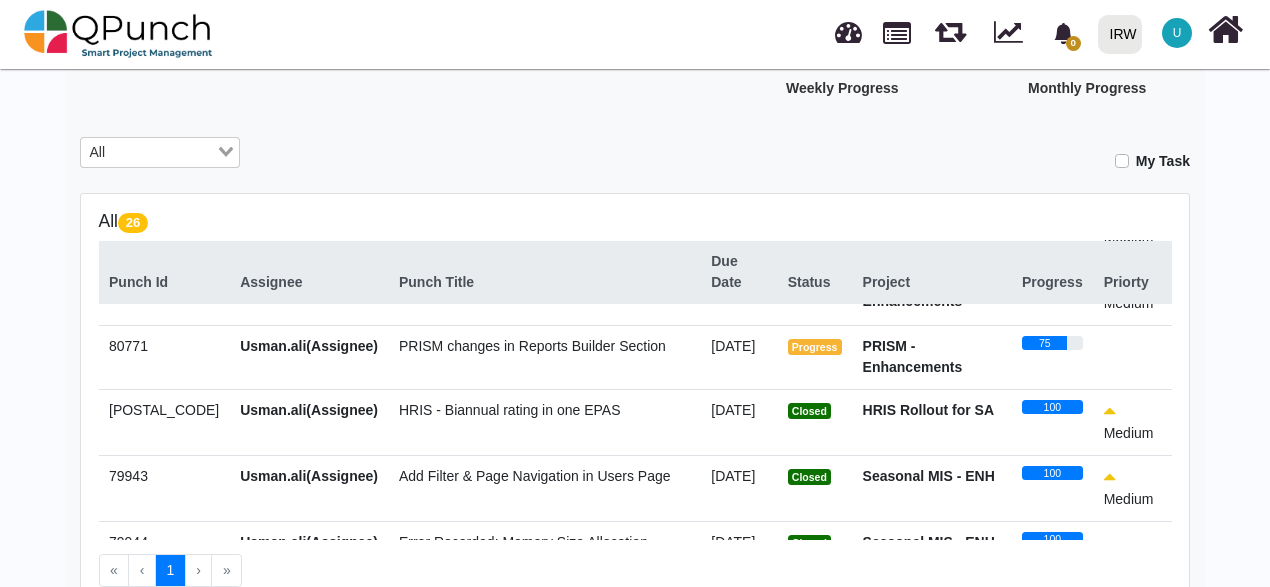click on "PRISM changes in Reports Builder Section" at bounding box center (532, 346) 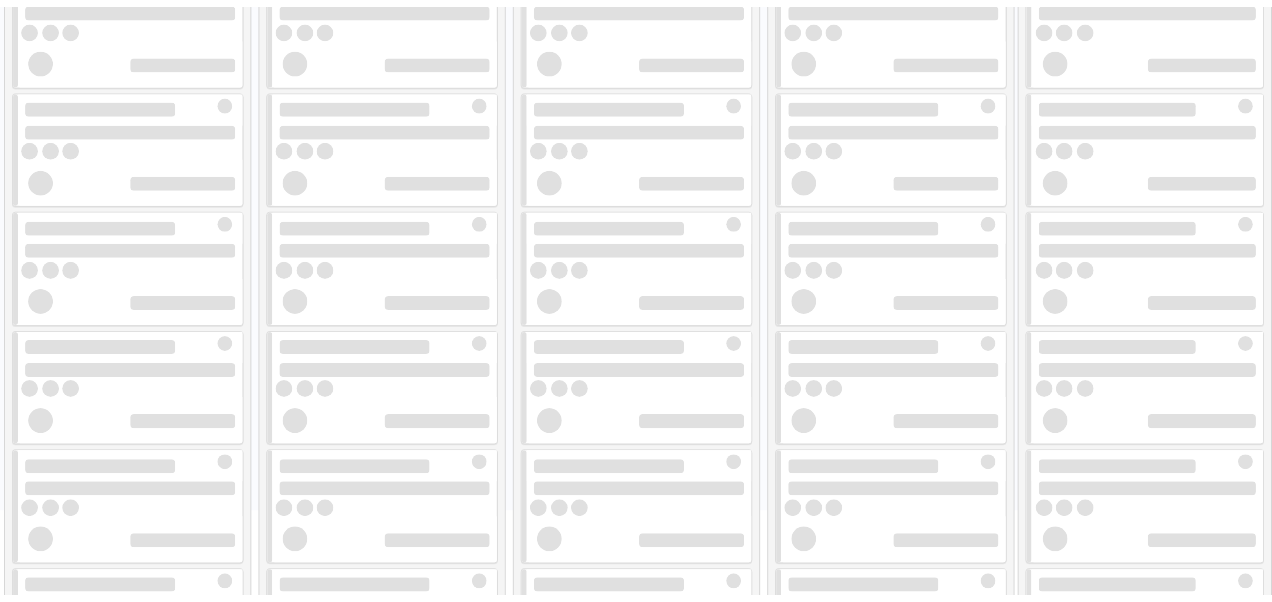 scroll, scrollTop: 0, scrollLeft: 0, axis: both 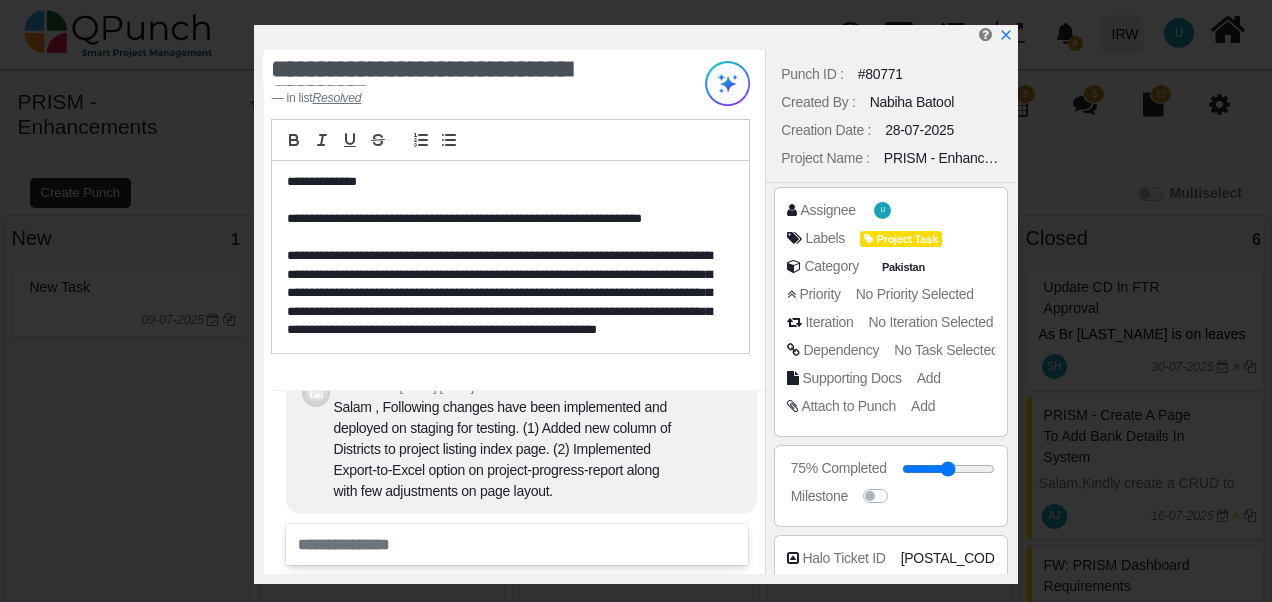 select 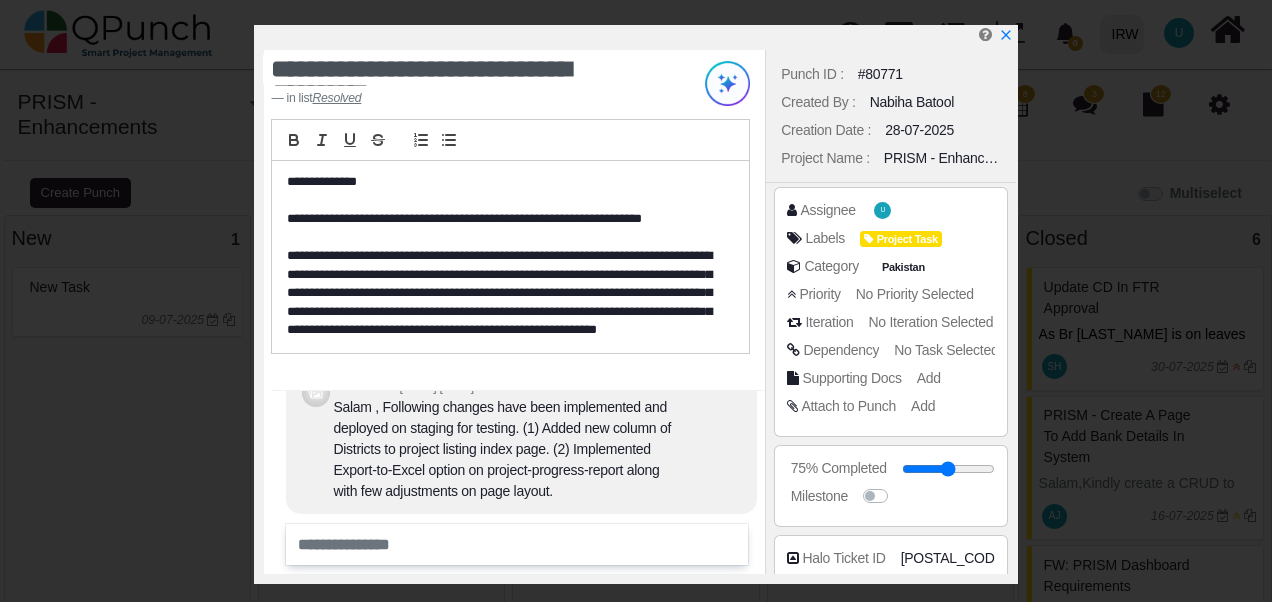 click on "**********" at bounding box center [514, 312] 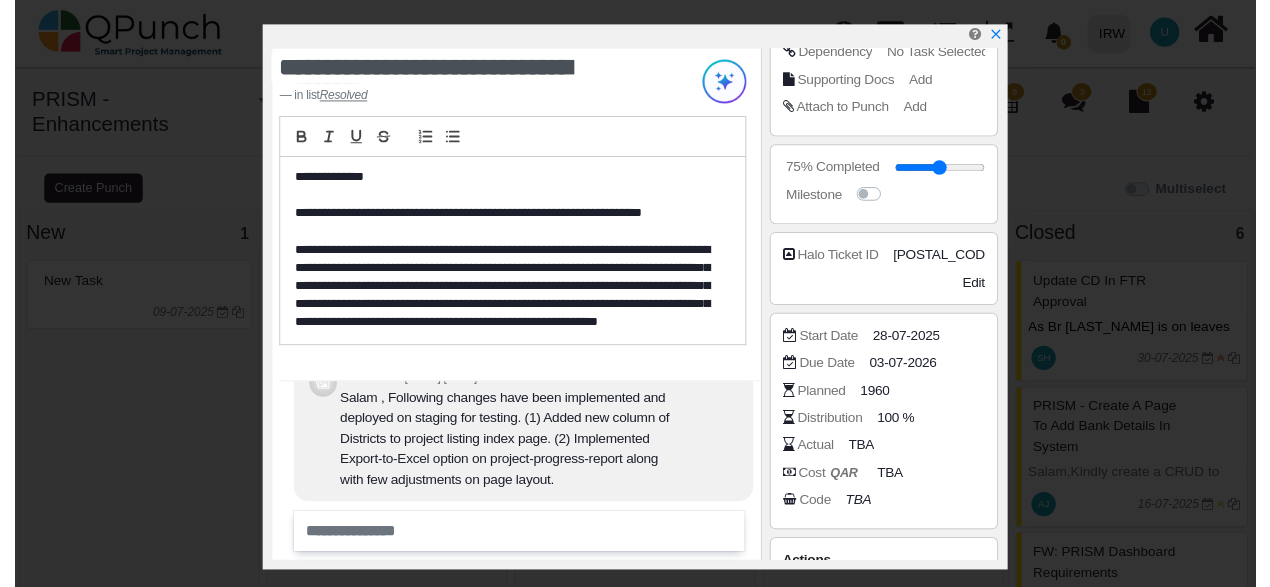 scroll, scrollTop: 300, scrollLeft: 0, axis: vertical 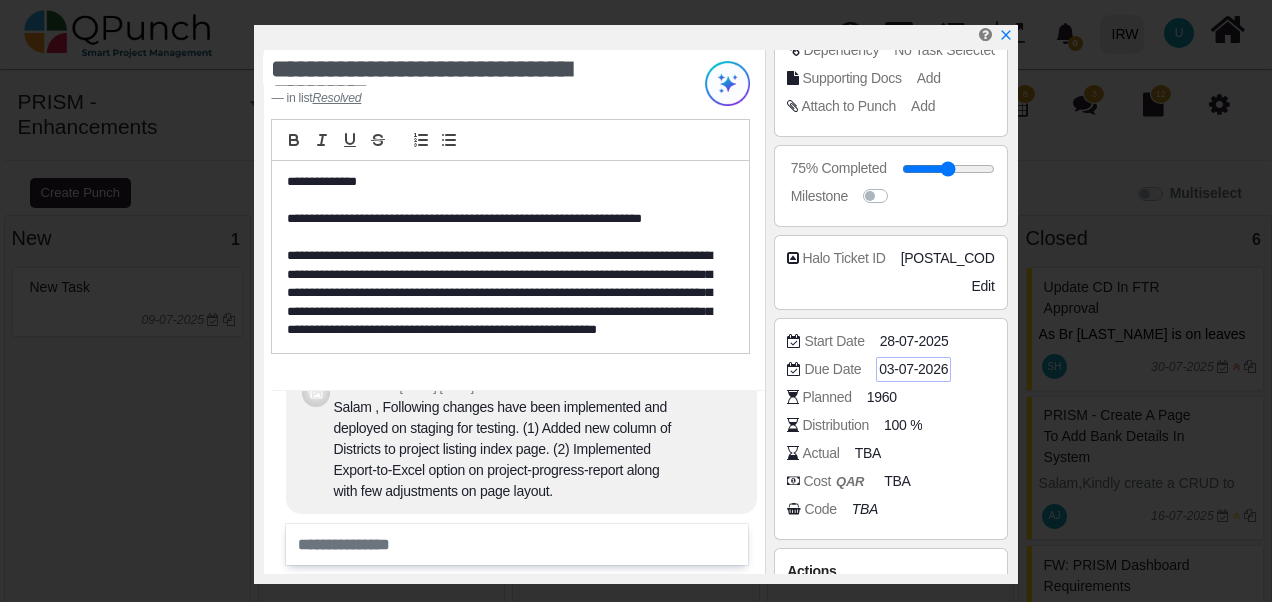 click on "03-07-2026" at bounding box center [913, 369] 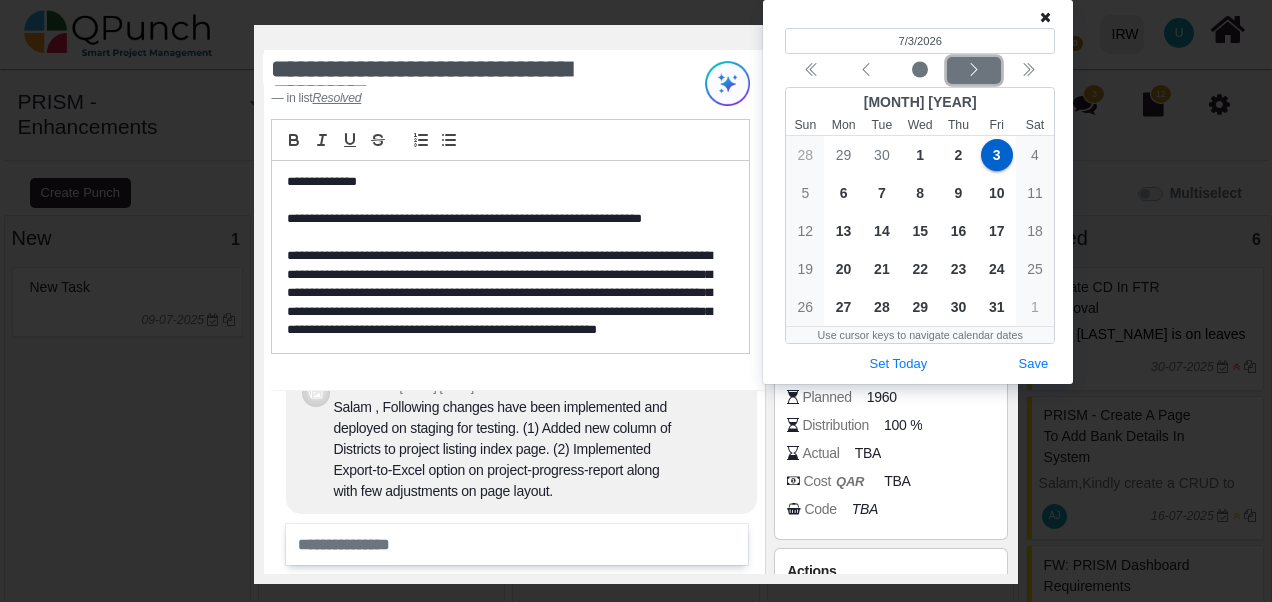 click 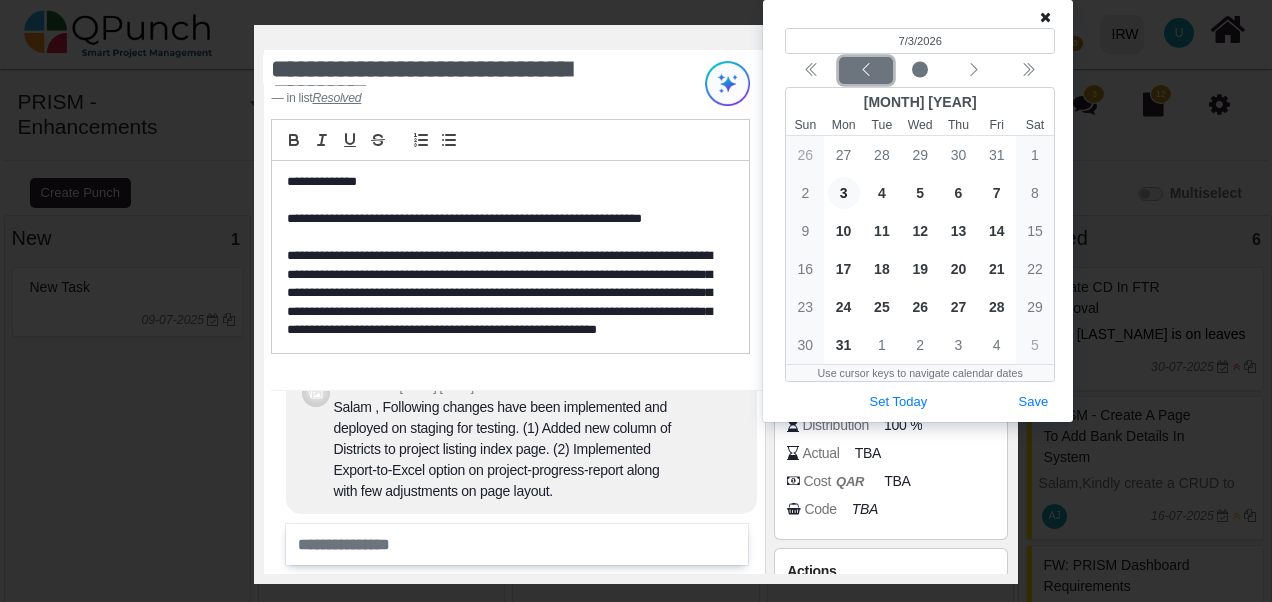 click 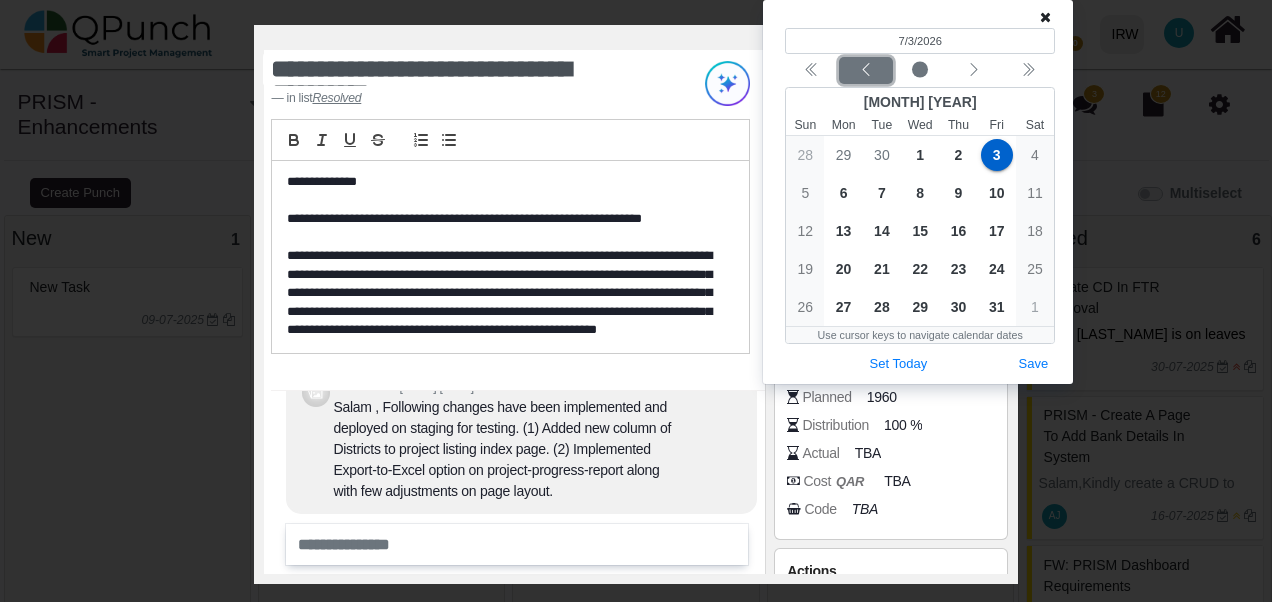 click 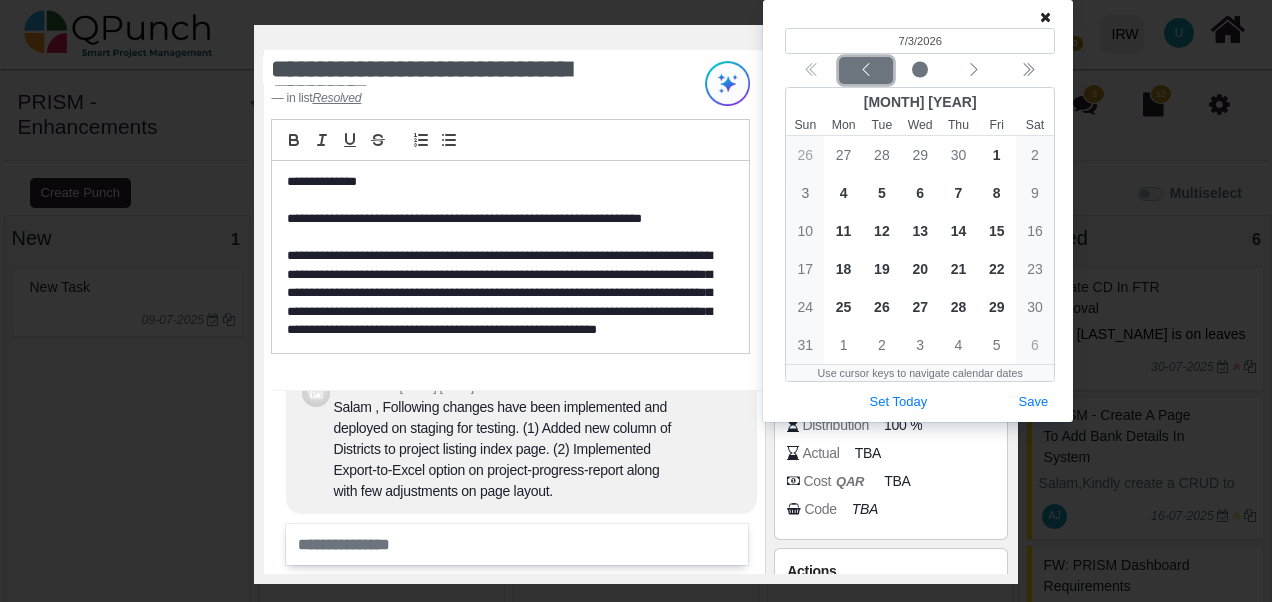 click 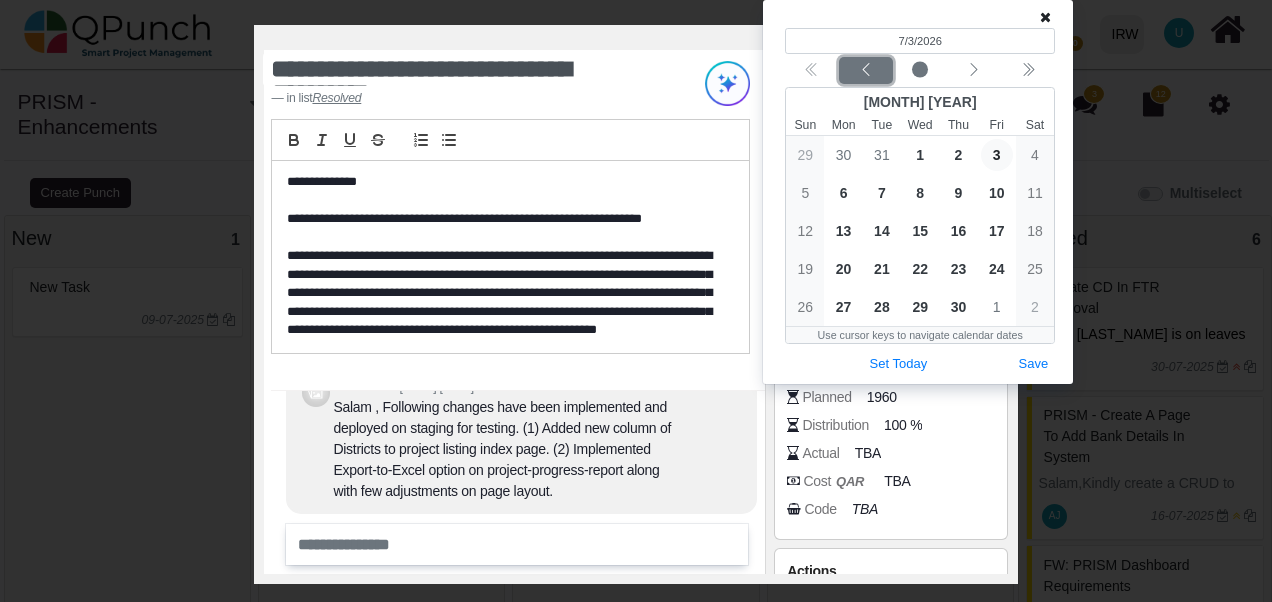 click 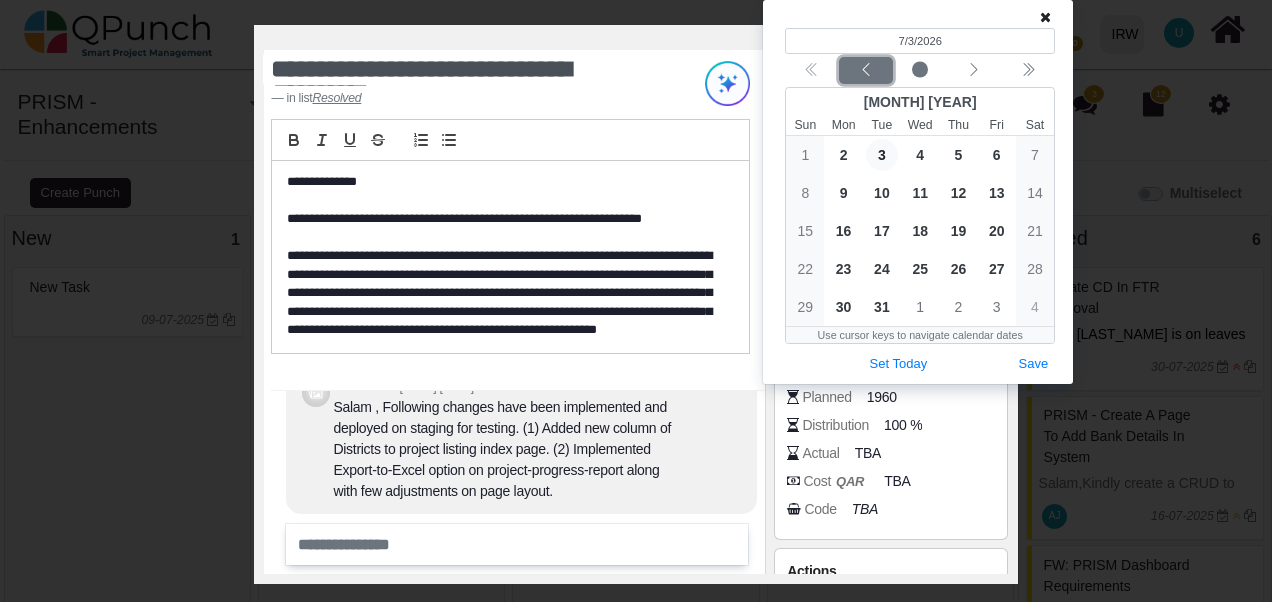 click 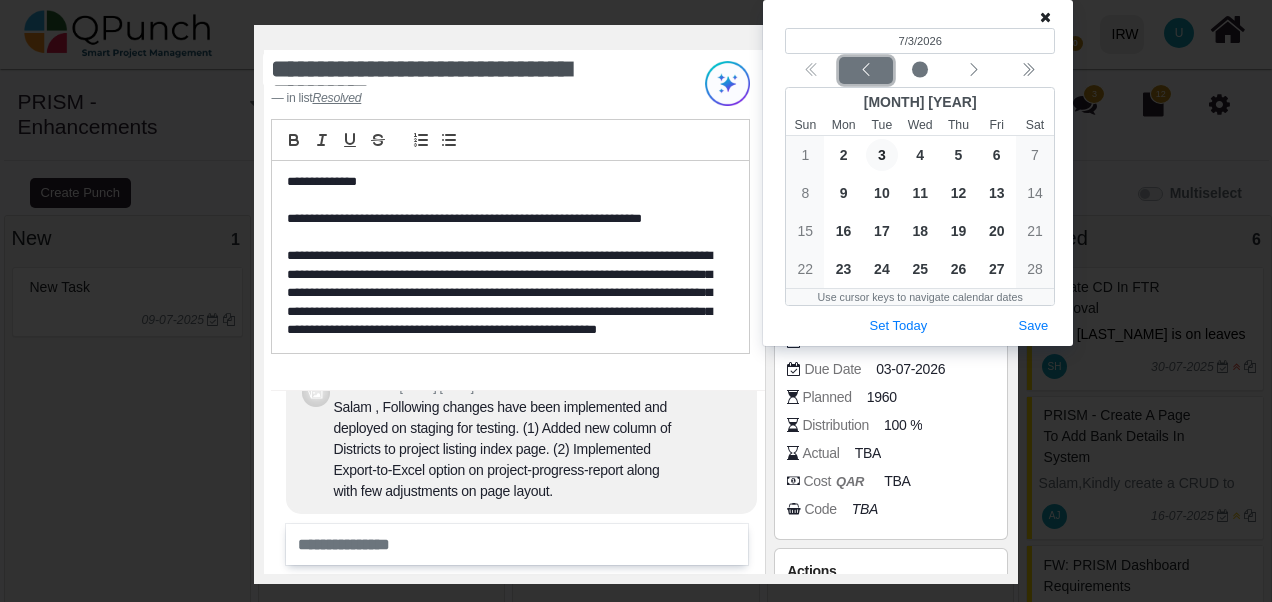 click 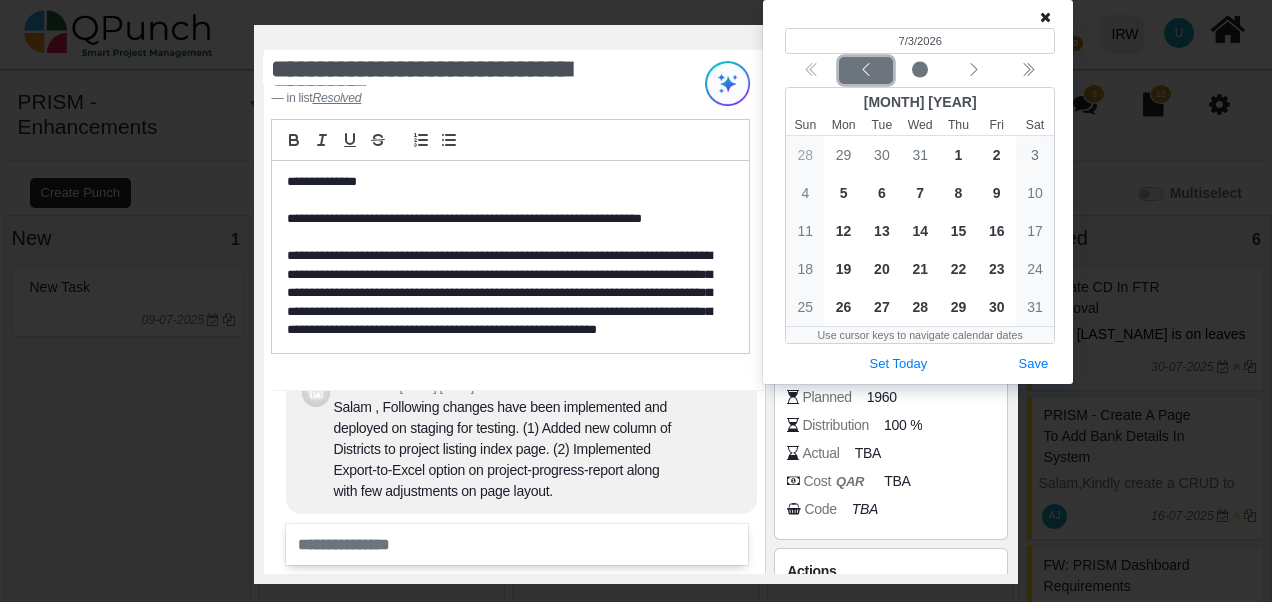 click 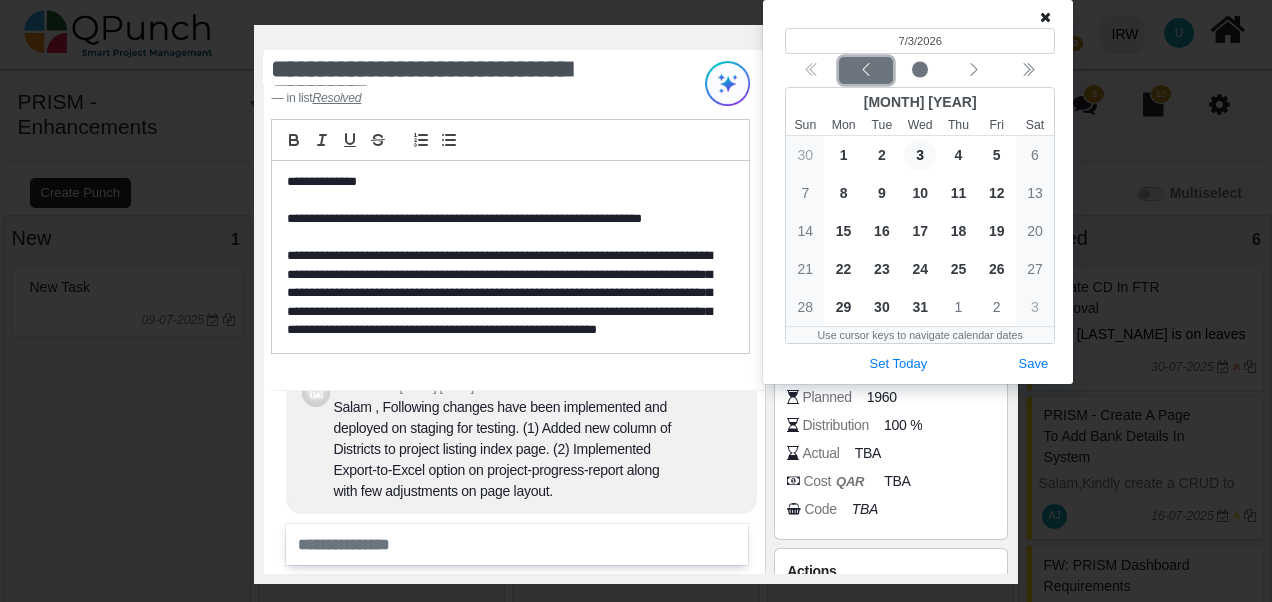 click 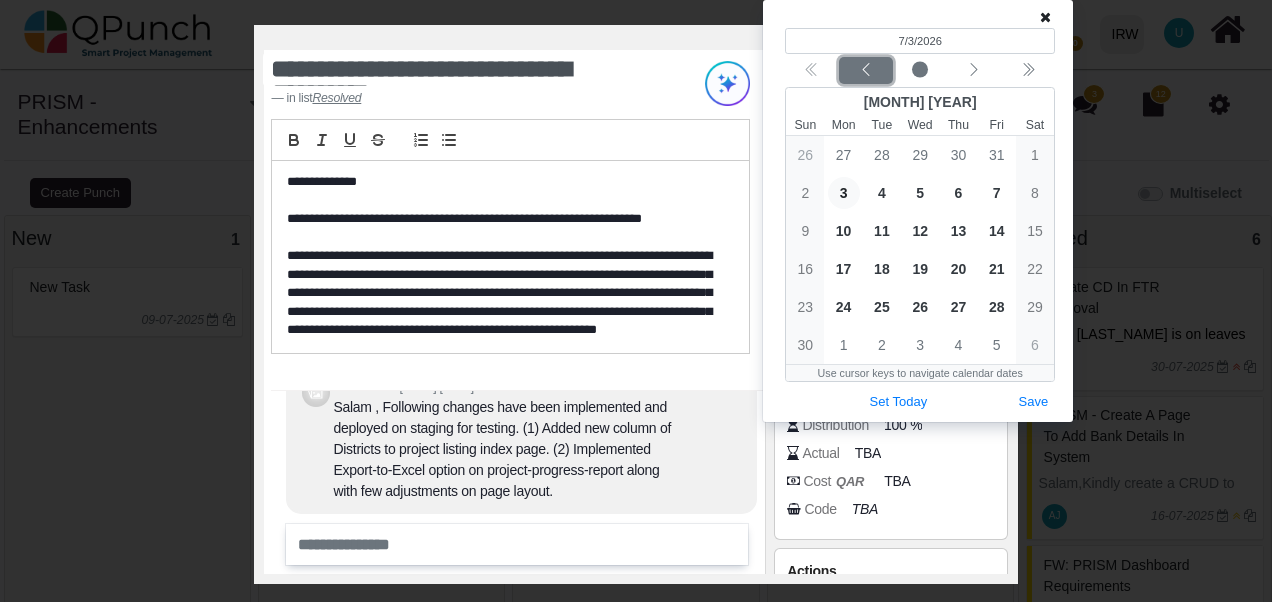 click 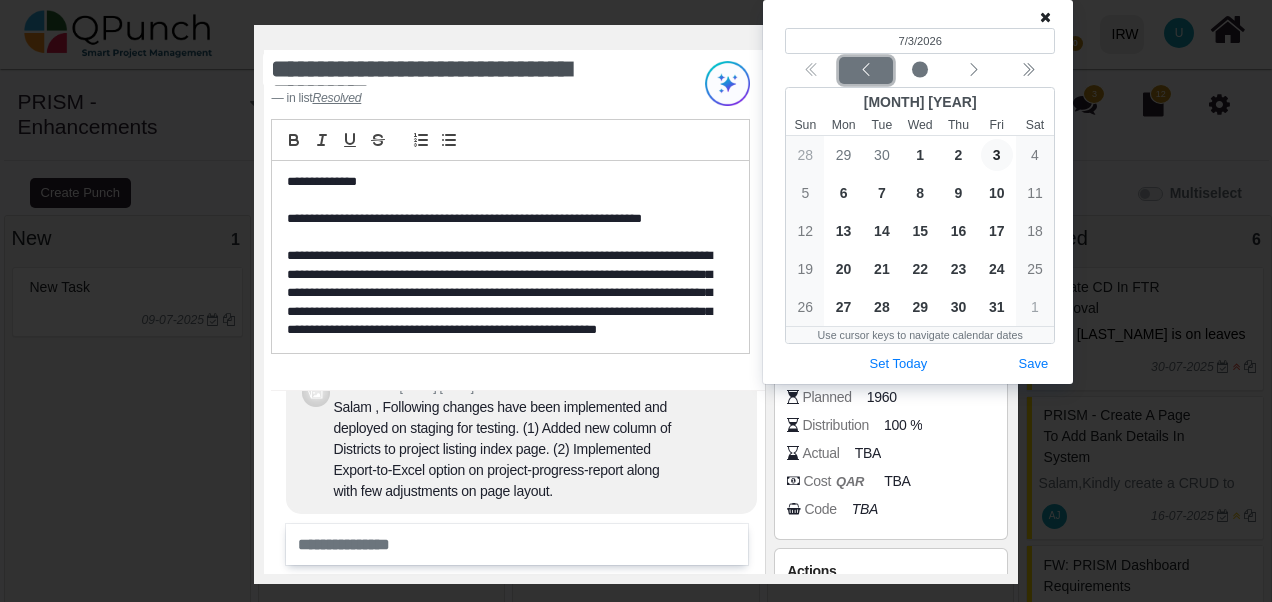 click 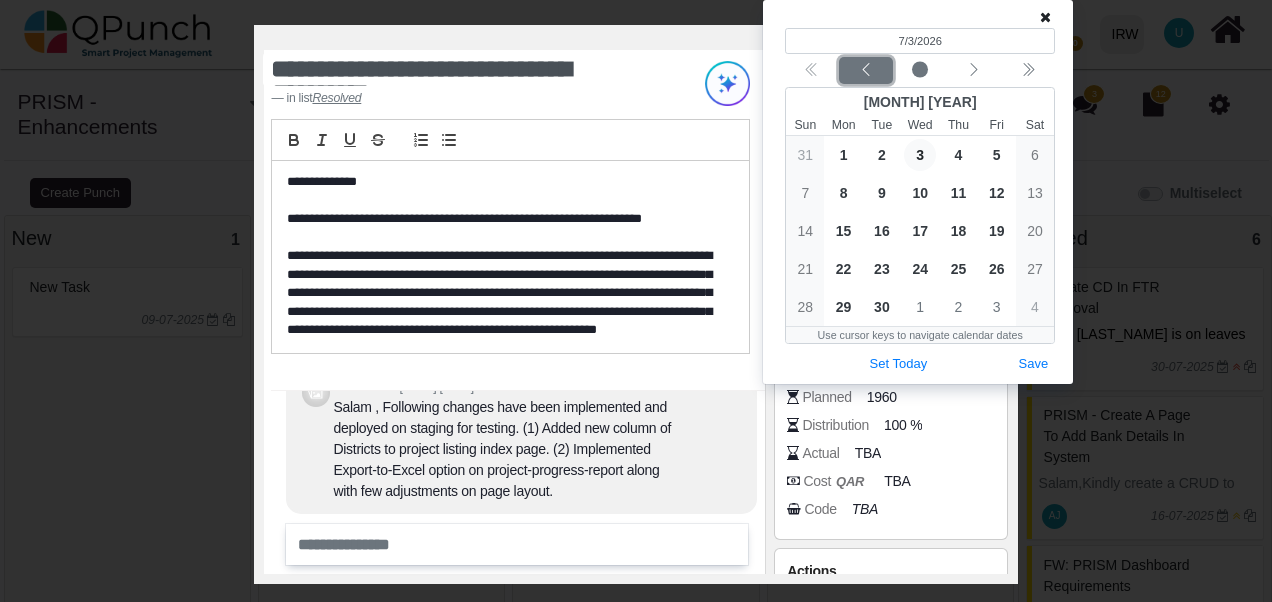 click 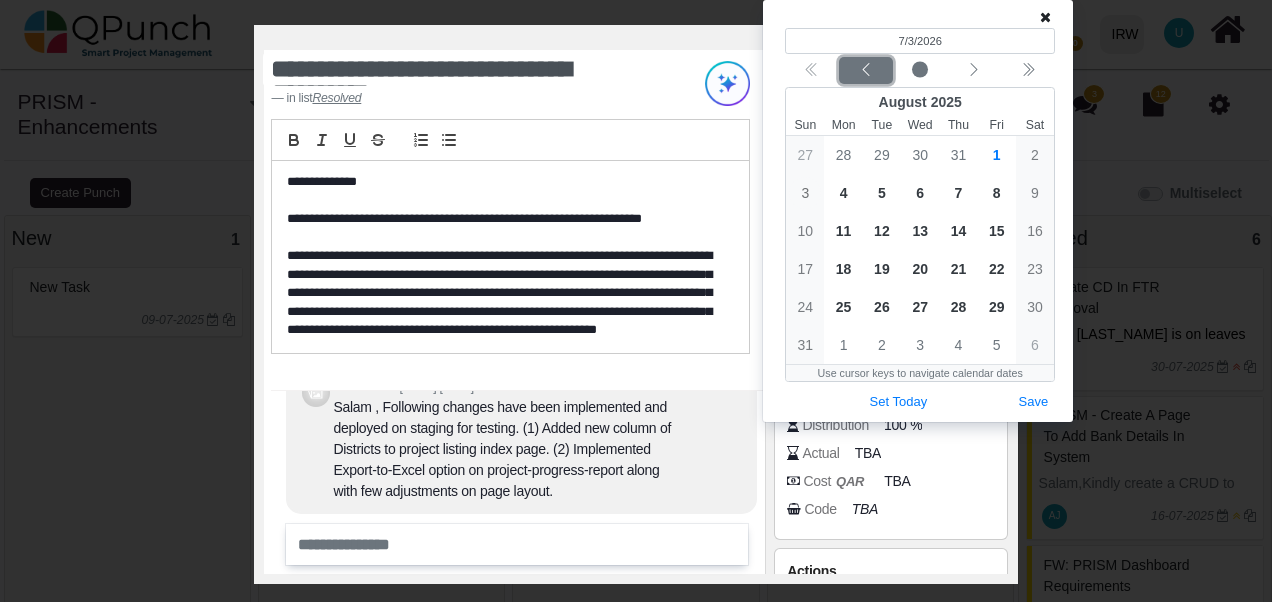 click 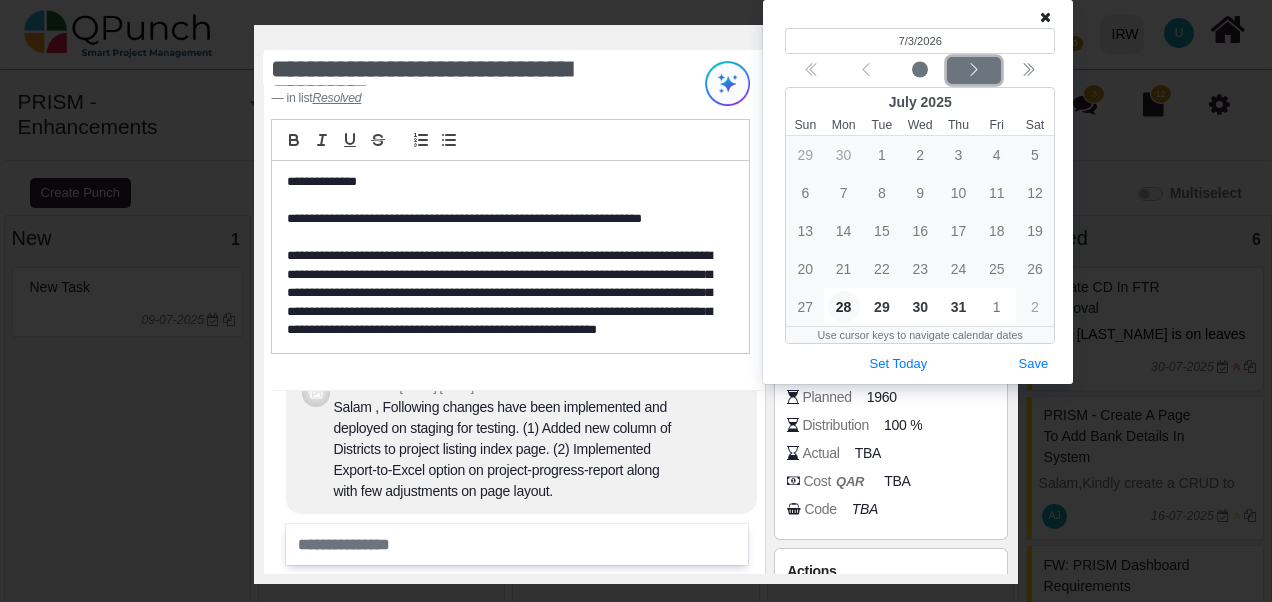click 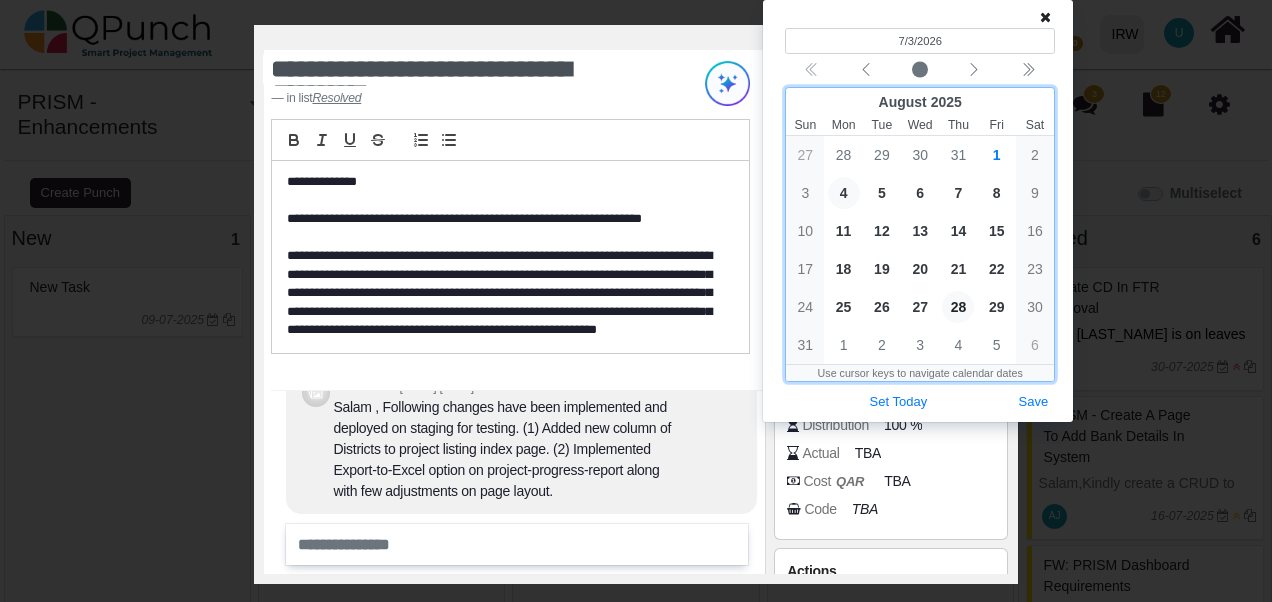 click on "4" at bounding box center (844, 193) 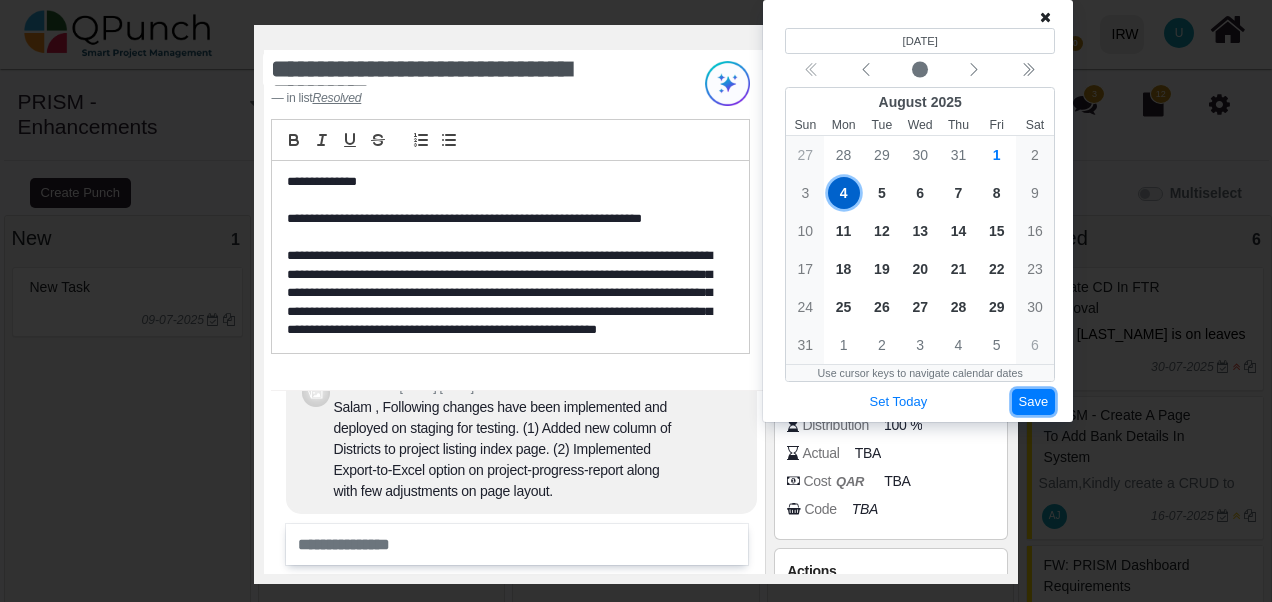click on "Save" at bounding box center (1034, 402) 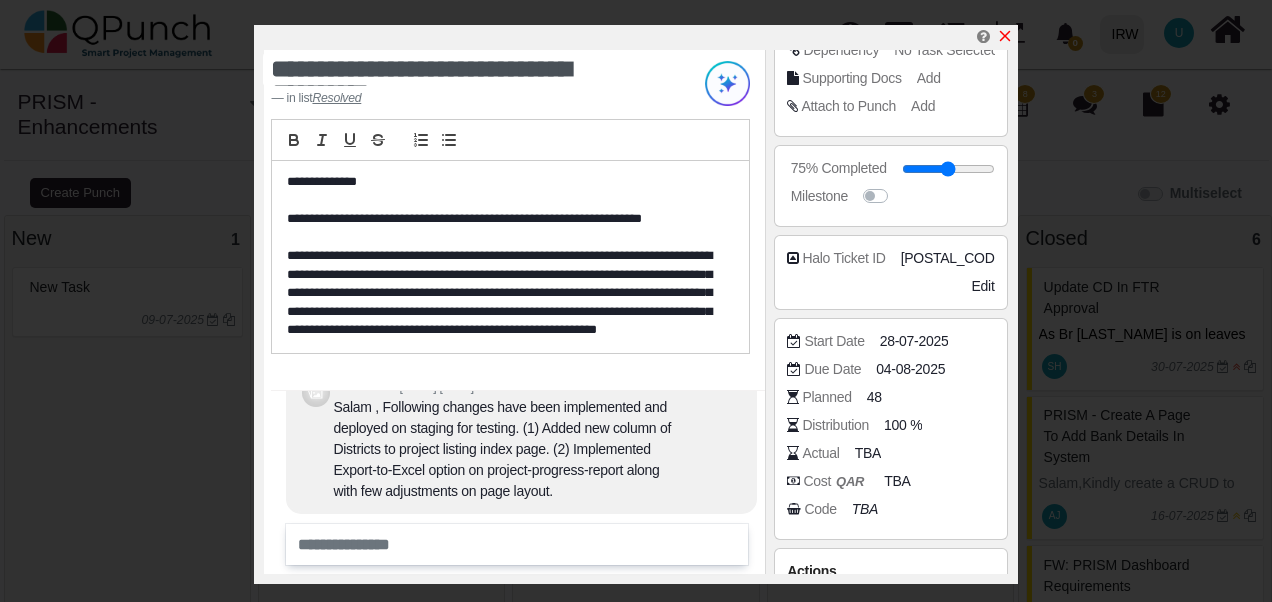 click 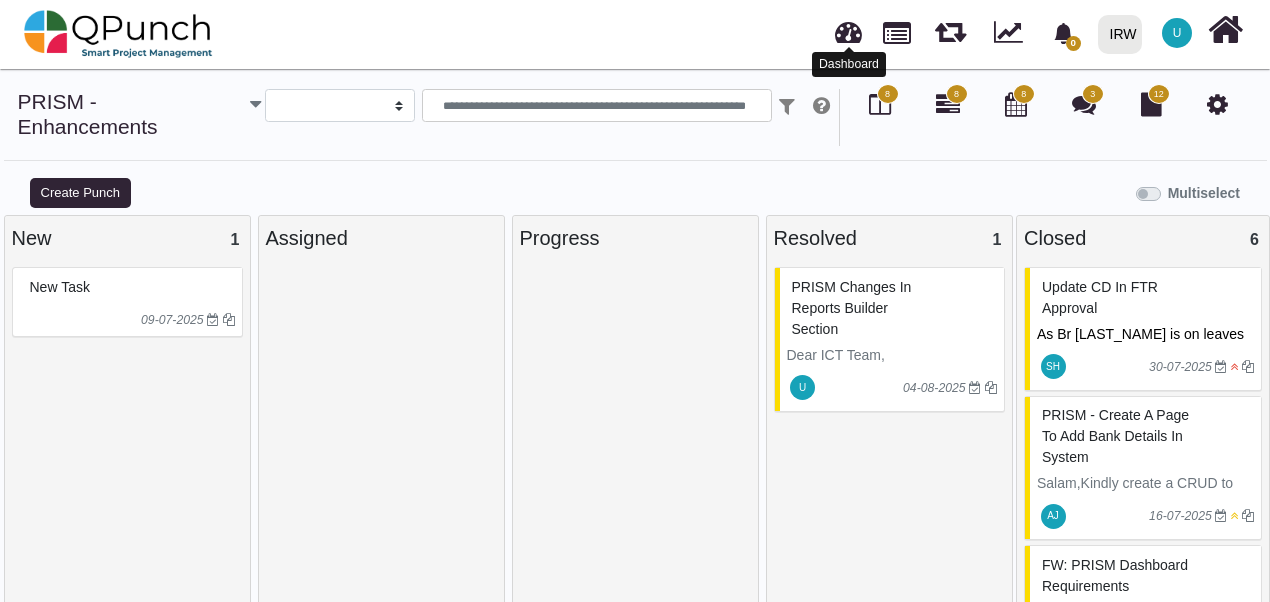 click at bounding box center [848, 29] 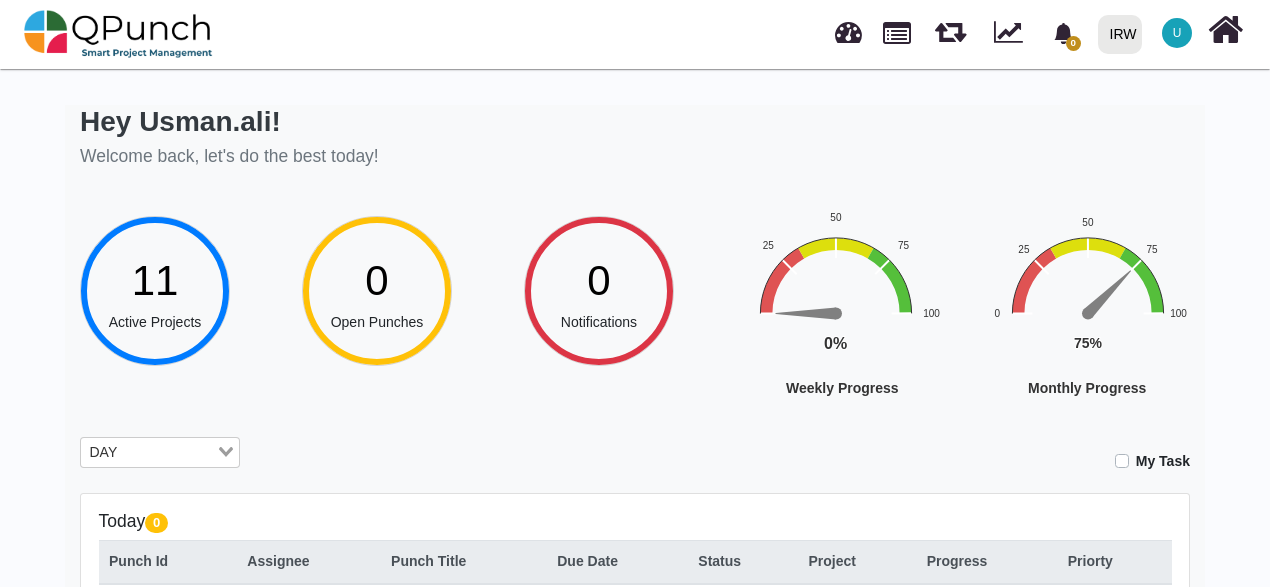 click at bounding box center [169, 453] 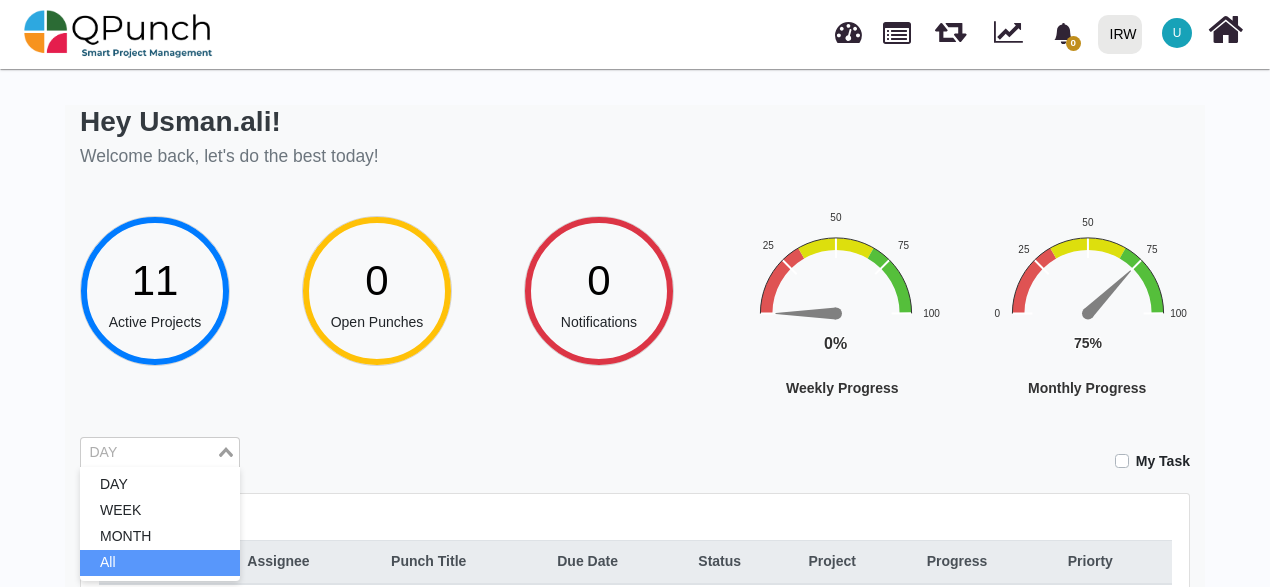 click on "All" at bounding box center (160, 563) 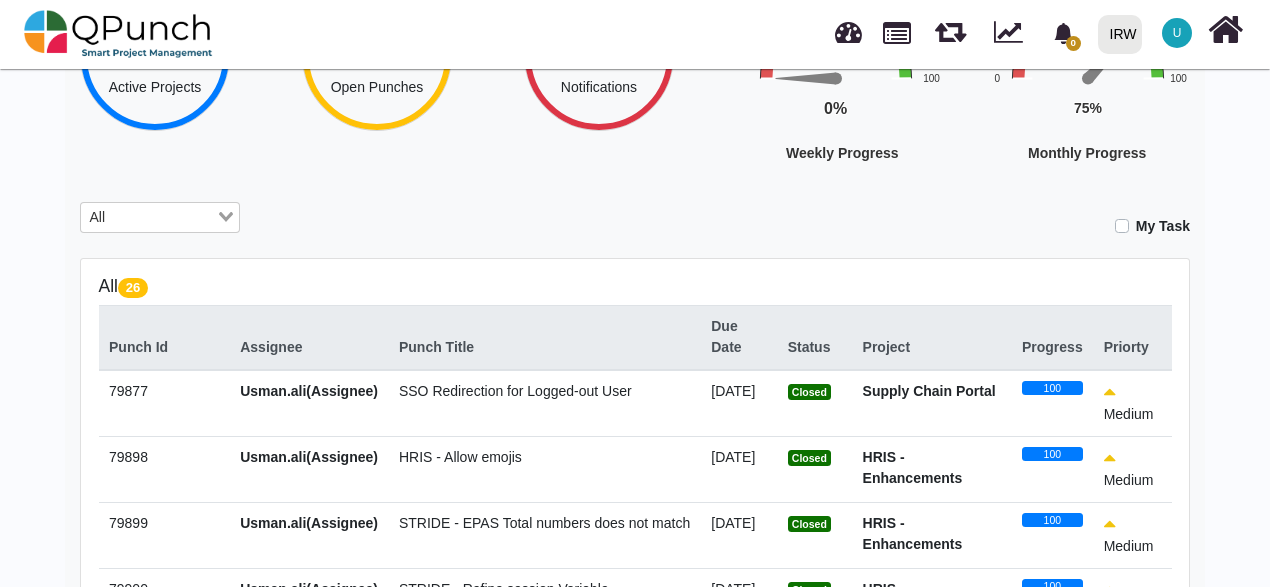 scroll, scrollTop: 500, scrollLeft: 0, axis: vertical 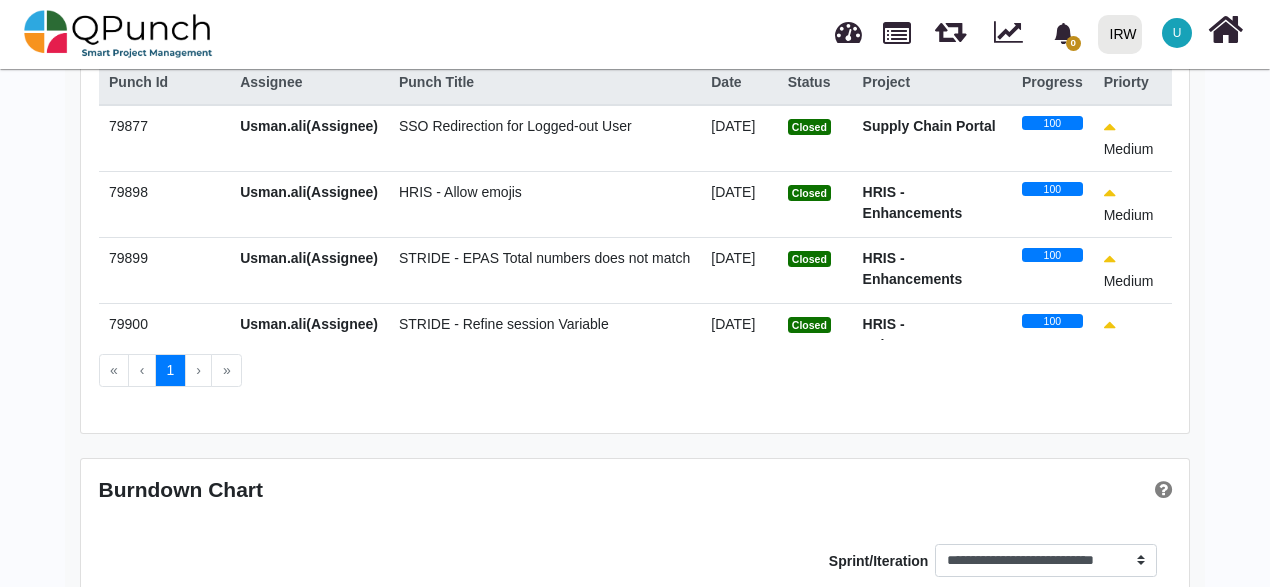 click on "[DATE]" at bounding box center [739, 204] 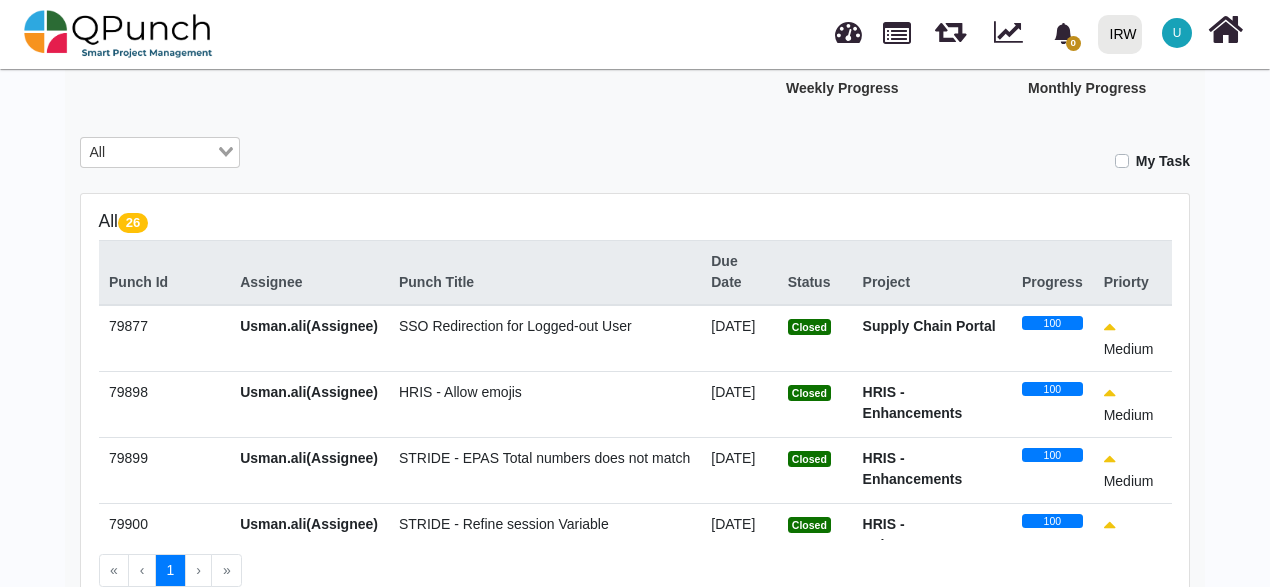 scroll, scrollTop: 400, scrollLeft: 0, axis: vertical 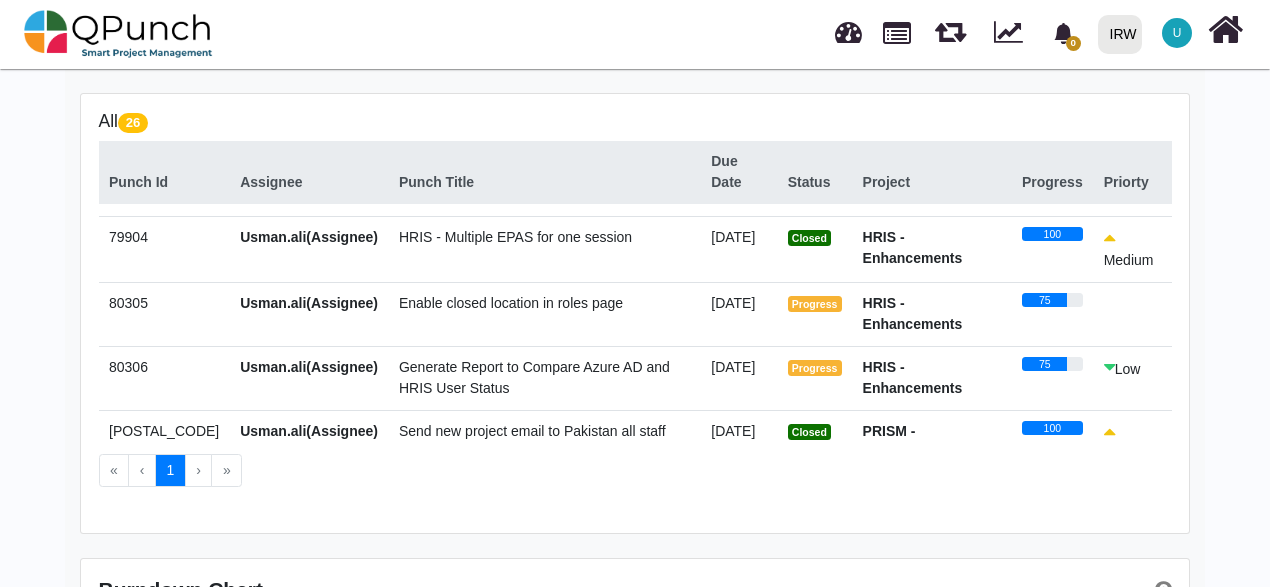 drag, startPoint x: 506, startPoint y: 360, endPoint x: 456, endPoint y: 358, distance: 50.039986 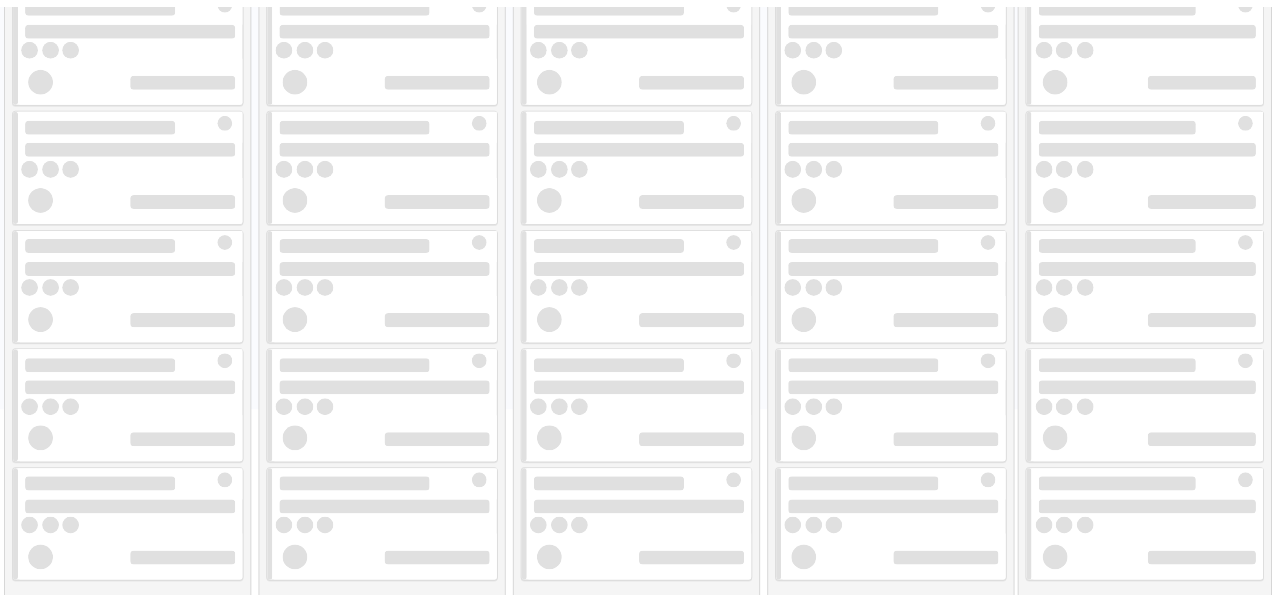 scroll, scrollTop: 0, scrollLeft: 0, axis: both 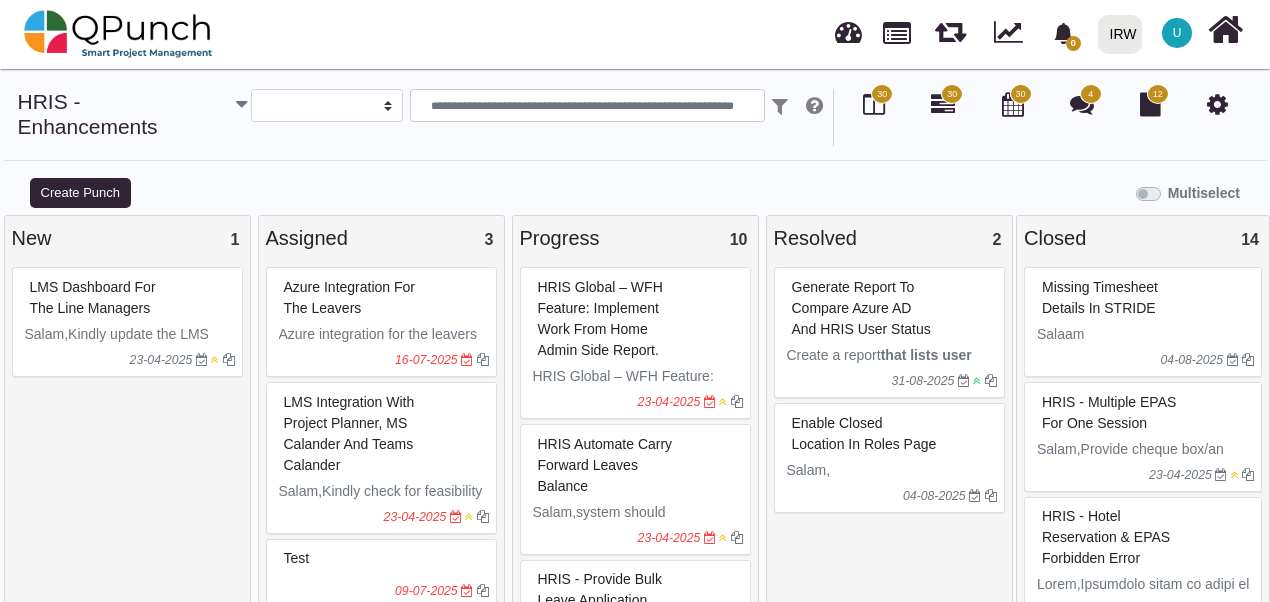 select 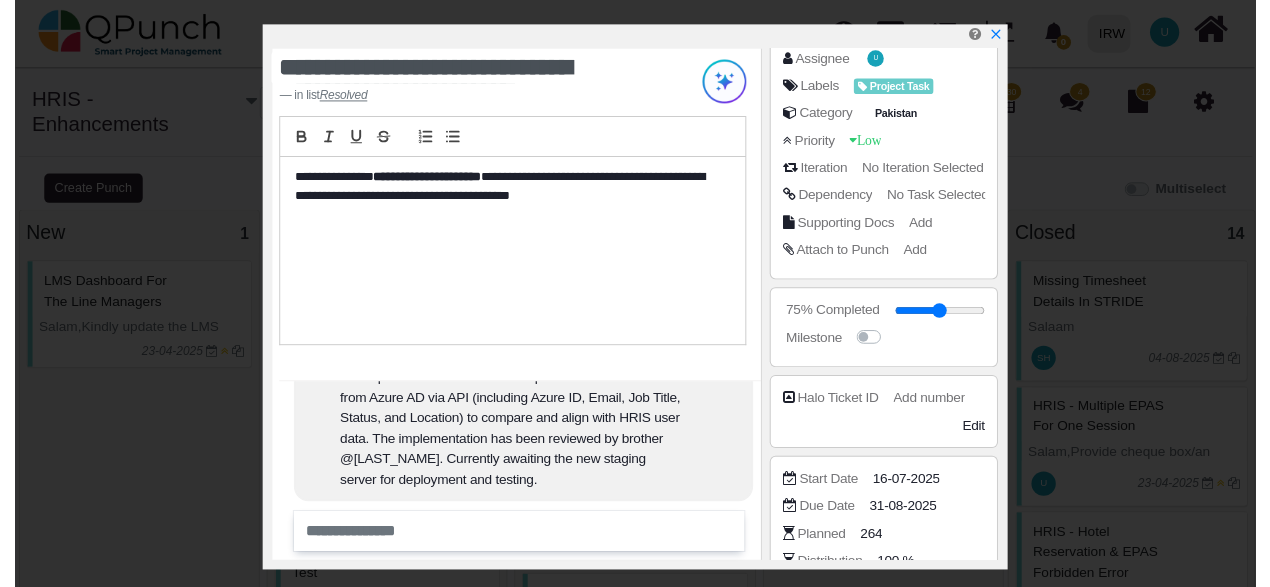 scroll, scrollTop: 373, scrollLeft: 0, axis: vertical 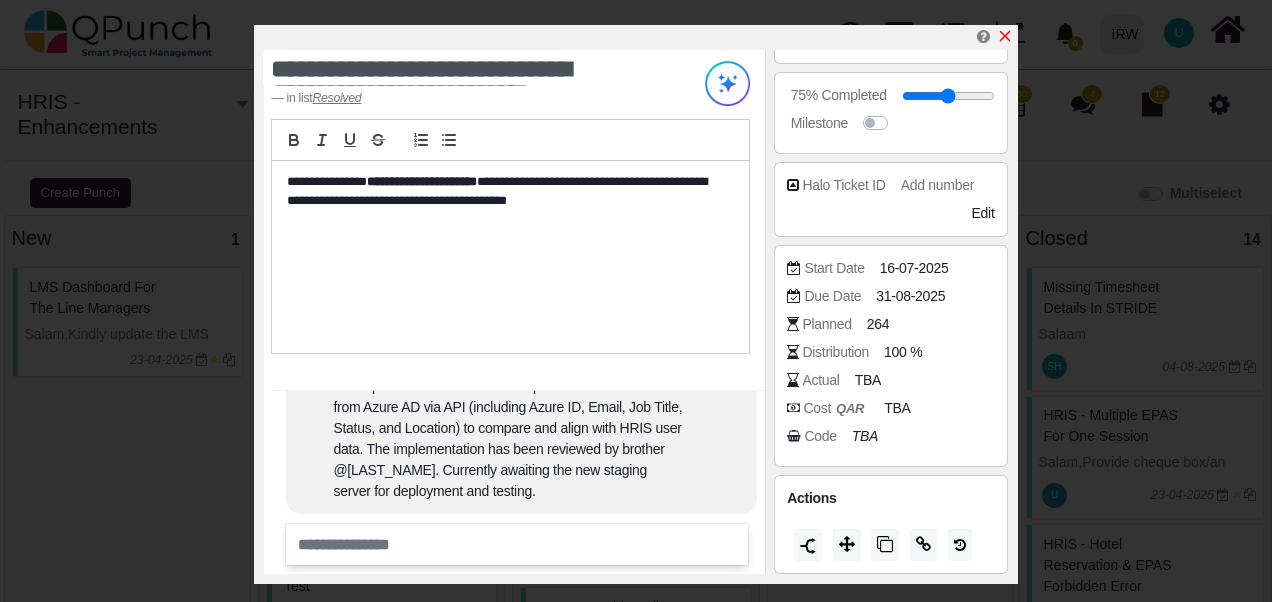 click 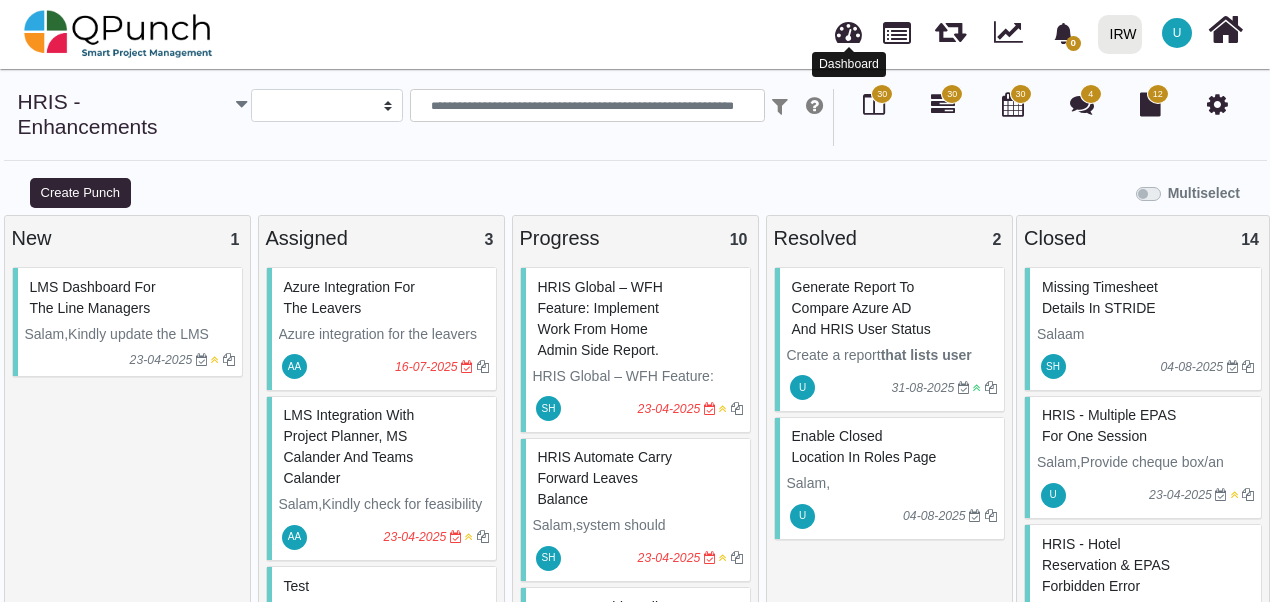 click at bounding box center [848, 29] 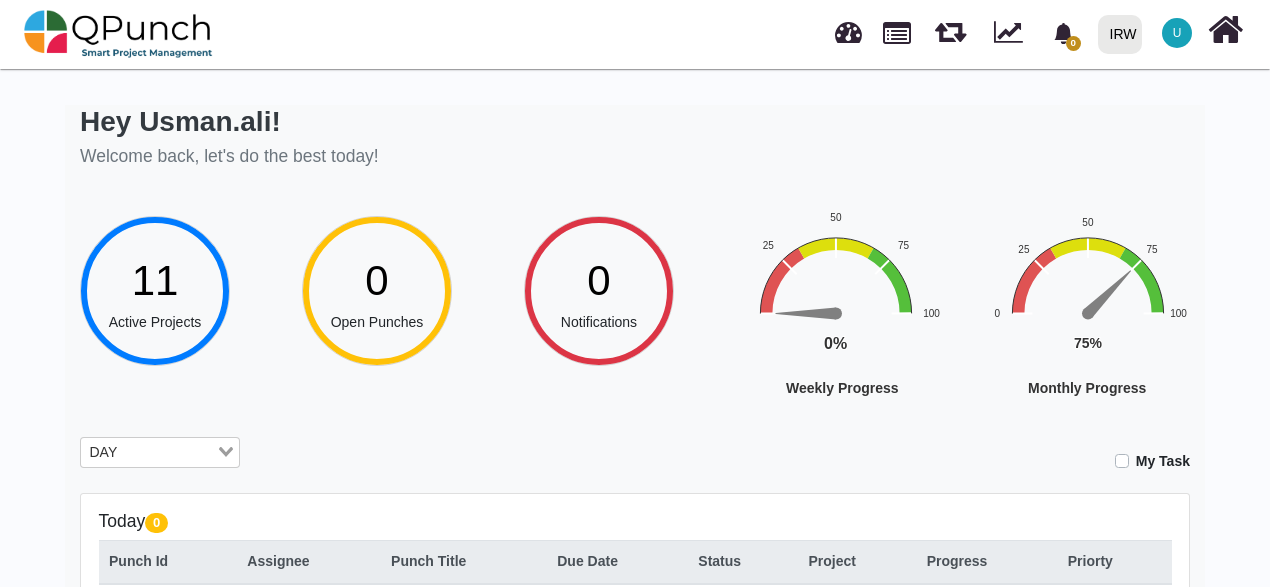 scroll, scrollTop: 100, scrollLeft: 0, axis: vertical 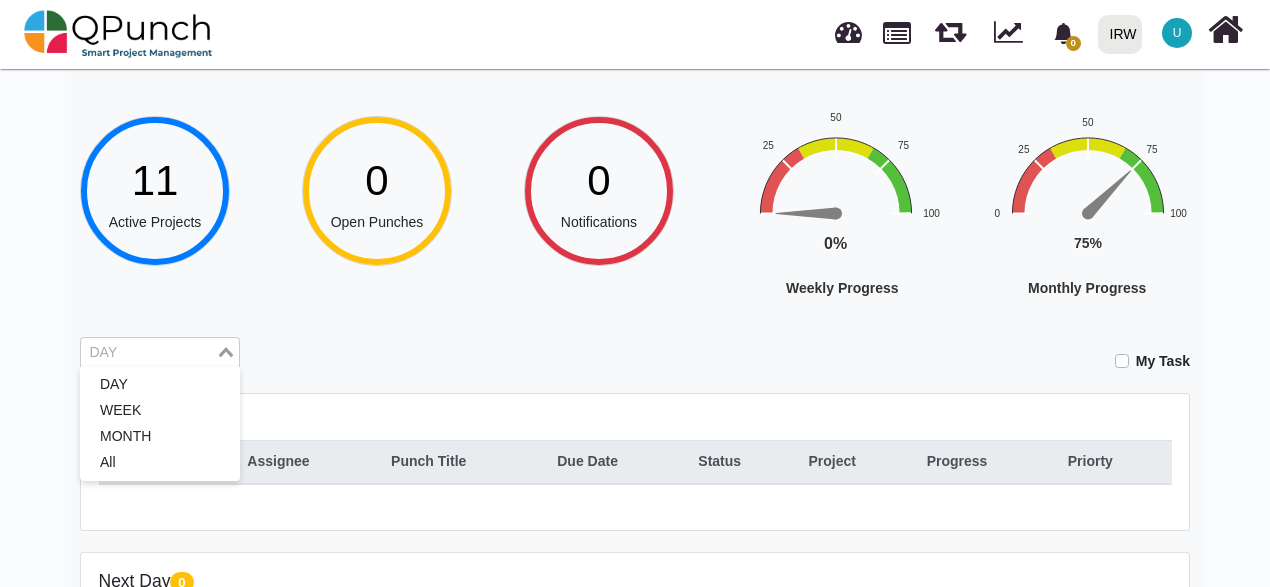 click on "DAY
Loading..." at bounding box center (160, 353) 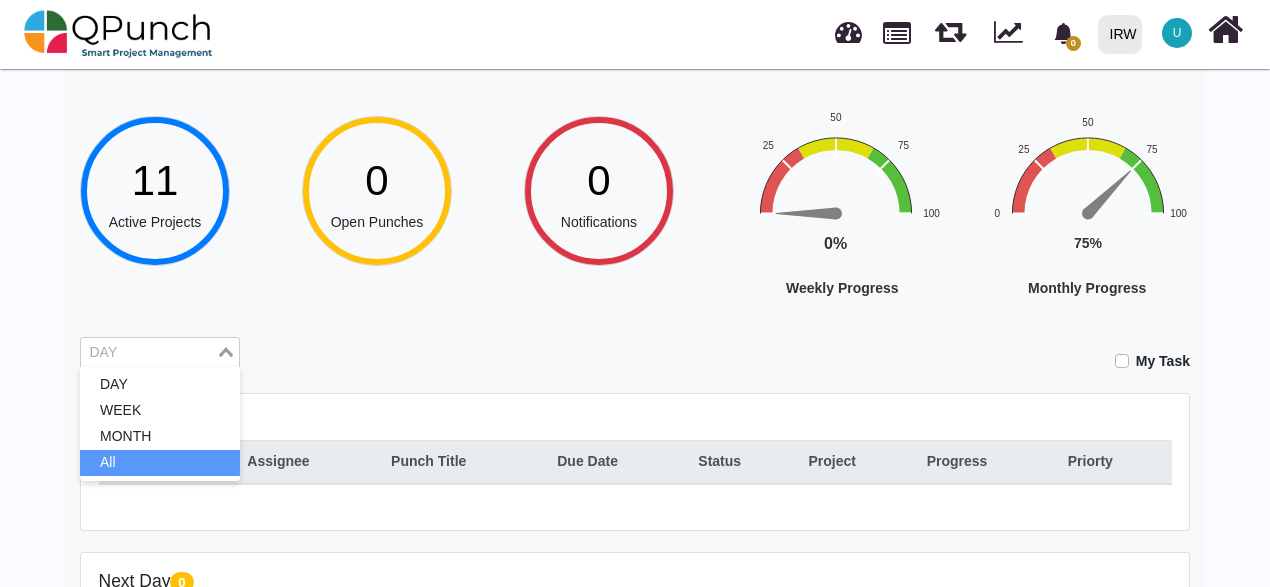click on "All" at bounding box center [160, 463] 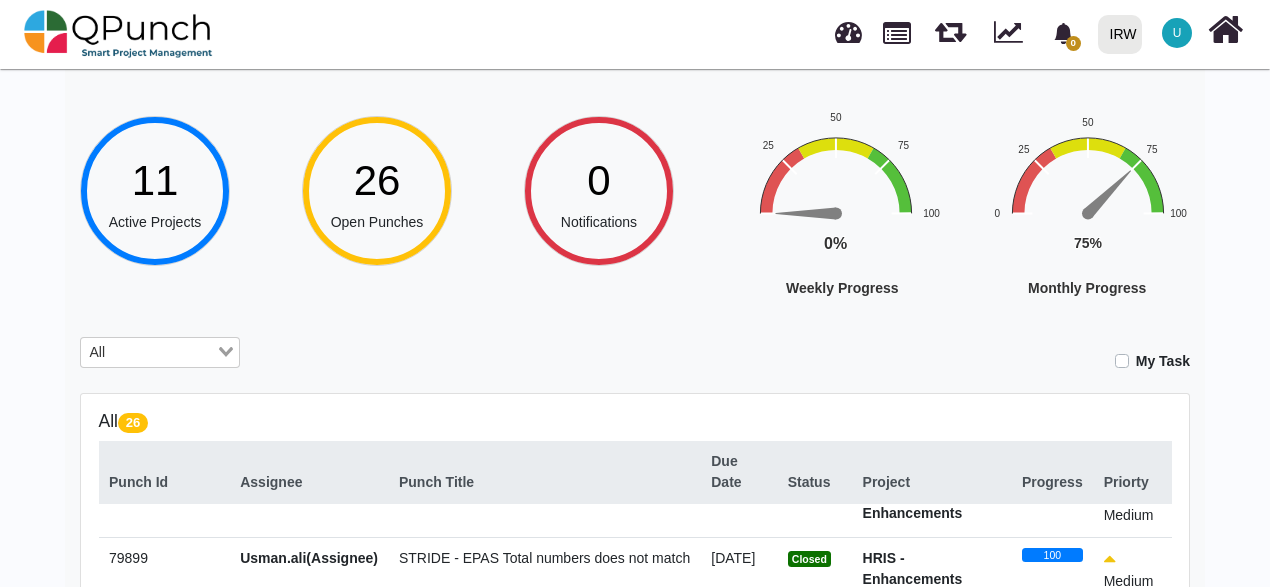 scroll, scrollTop: 600, scrollLeft: 0, axis: vertical 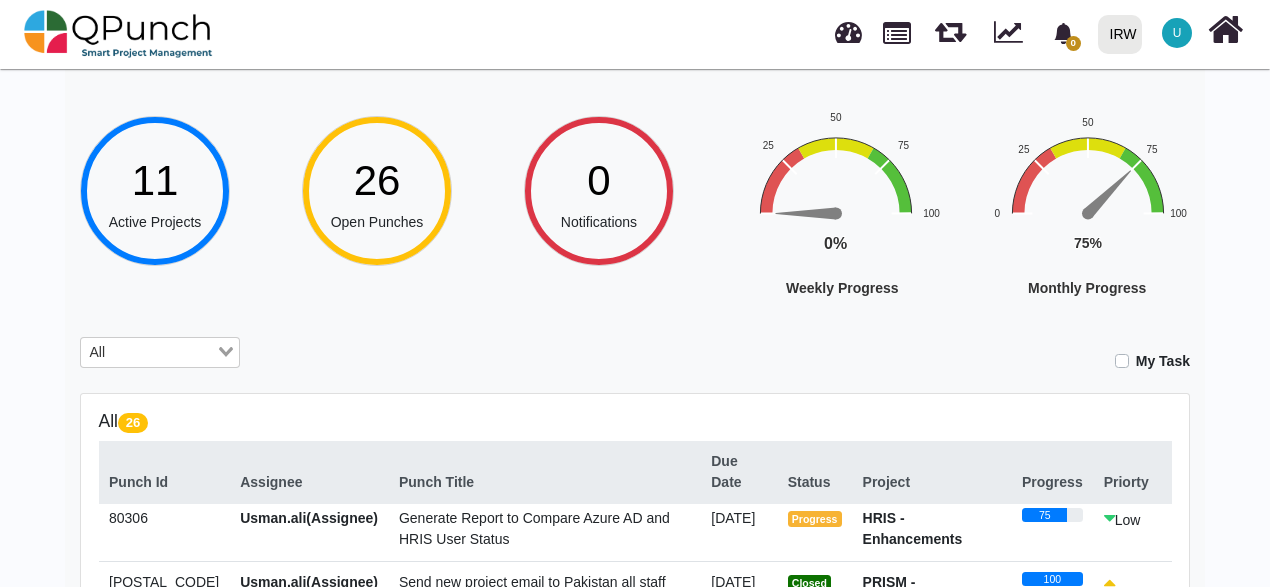 click on "Hey [FIRST]![LAST]!
Welcome back, let's do the best today!
11 Active Projects   26 Open Punches   0 Notifications   Weekly Progress Chart with 1 data point. The chart has 1 Y axis displaying values. Data ranges from 0 to 100. Created with Highcharts 12.0.2 0% ​ 0% Weekly Progress 0 25 50 75 100 End of interactive chart.   Monthly Progress Chart with 1 data point. The chart has 1 Y axis displaying values. Data ranges from 0 to 100. Created with Highcharts 12.0.2 75% ​ 75% Monthly Progress 0 25 50 75 100 End of interactive chart.
All
Loading...       My Task
All
26   Punch Id Assignee Punch Title Due Date Status Project Progress Priorty
79877
[FIRST]![LAST](Assignee)
SSO Redirection for Logged-out User
[DATE] Closed Supply Chain Portal 100
Medium
[DATE] Closed 100 100" at bounding box center [635, 528] 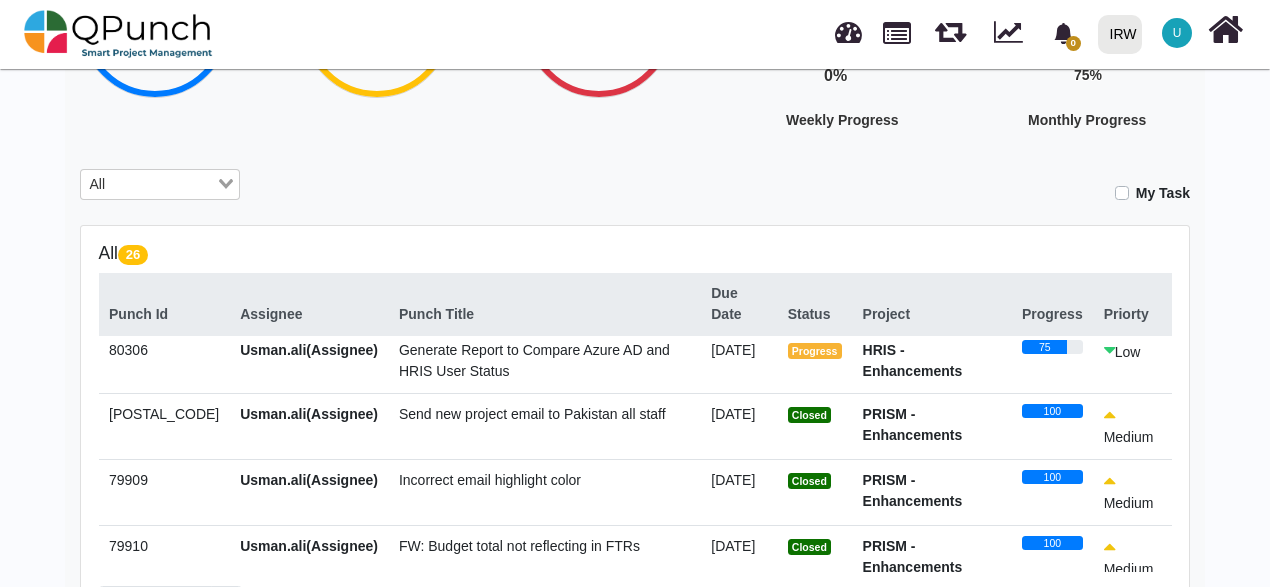 scroll, scrollTop: 300, scrollLeft: 0, axis: vertical 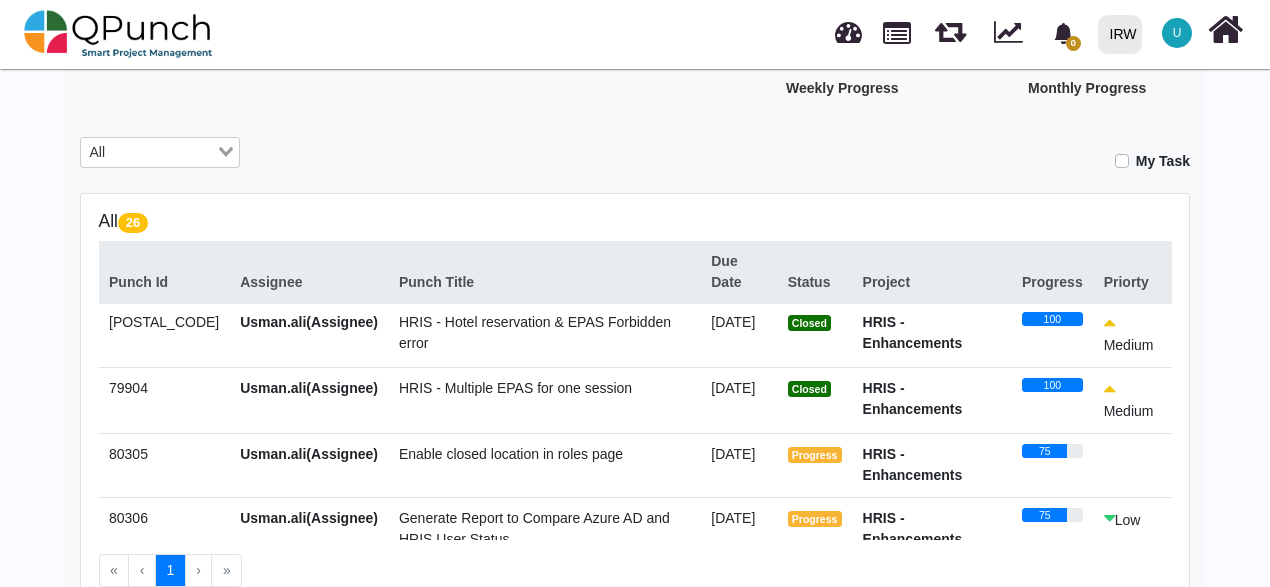 click on "Enable closed location in roles page" at bounding box center (511, 454) 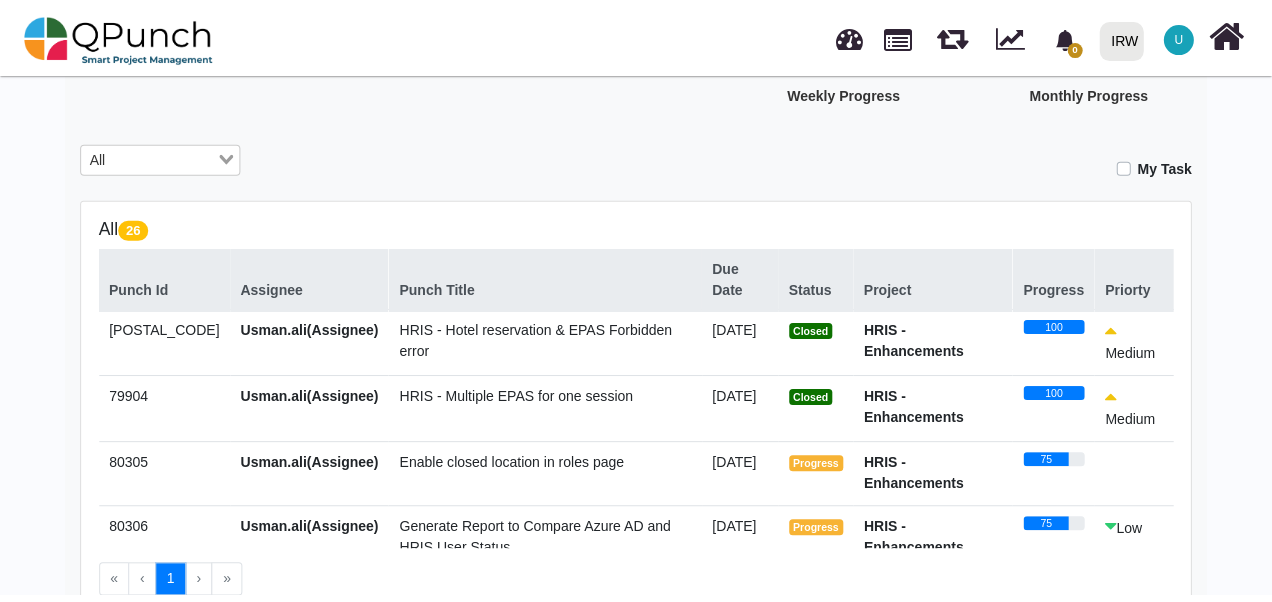 scroll, scrollTop: 0, scrollLeft: 0, axis: both 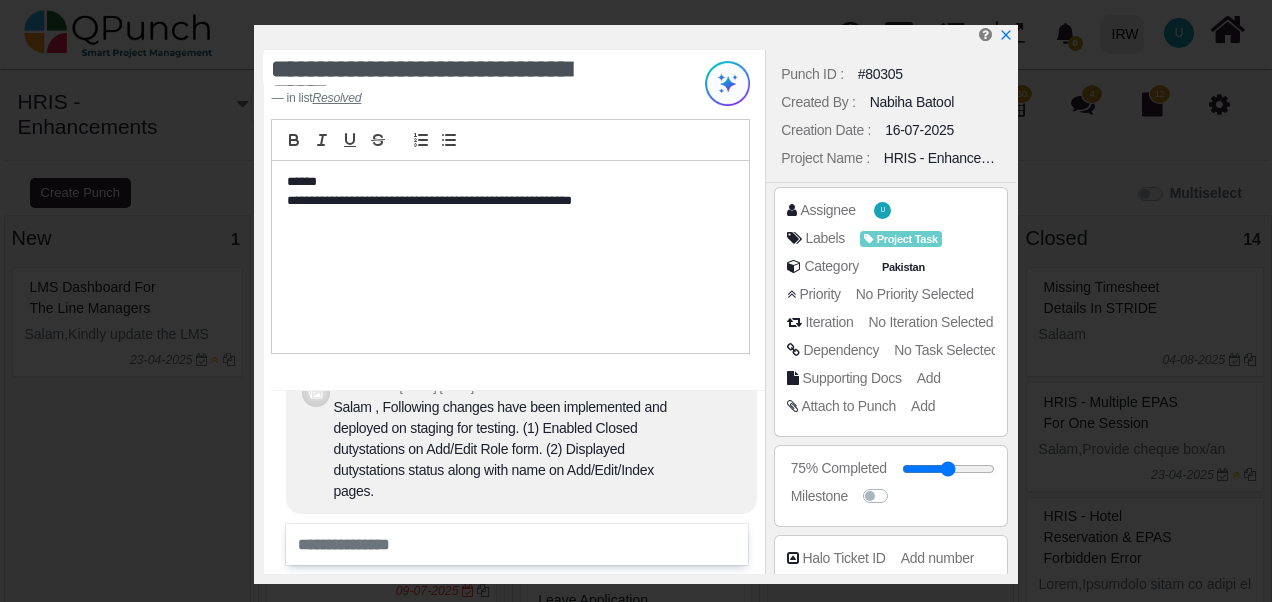 select 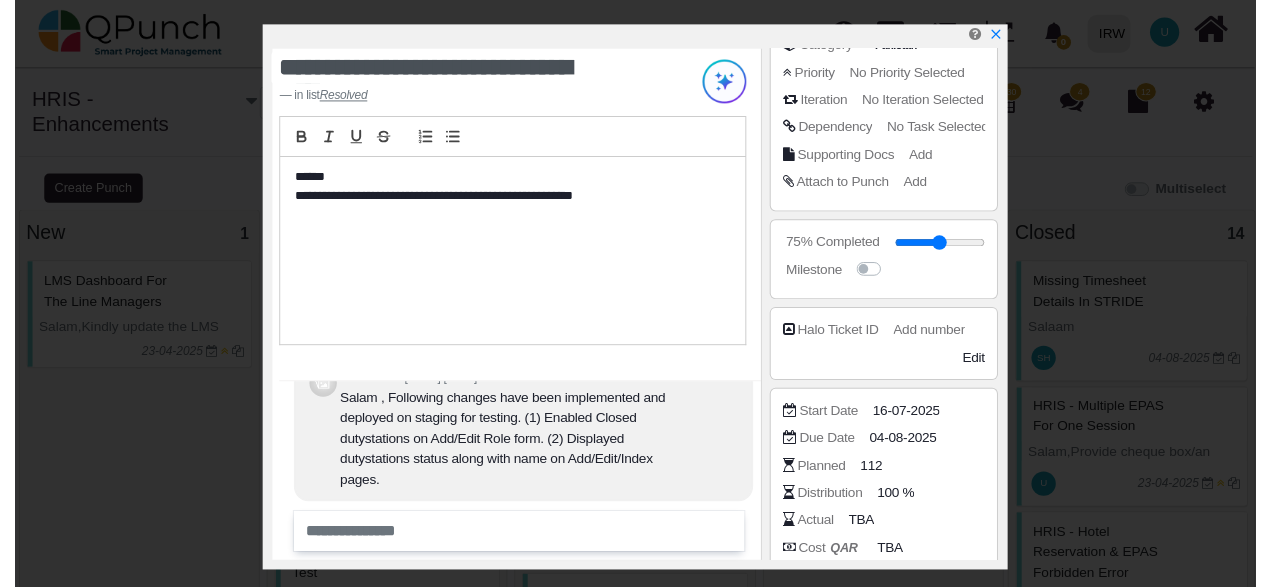 scroll, scrollTop: 373, scrollLeft: 0, axis: vertical 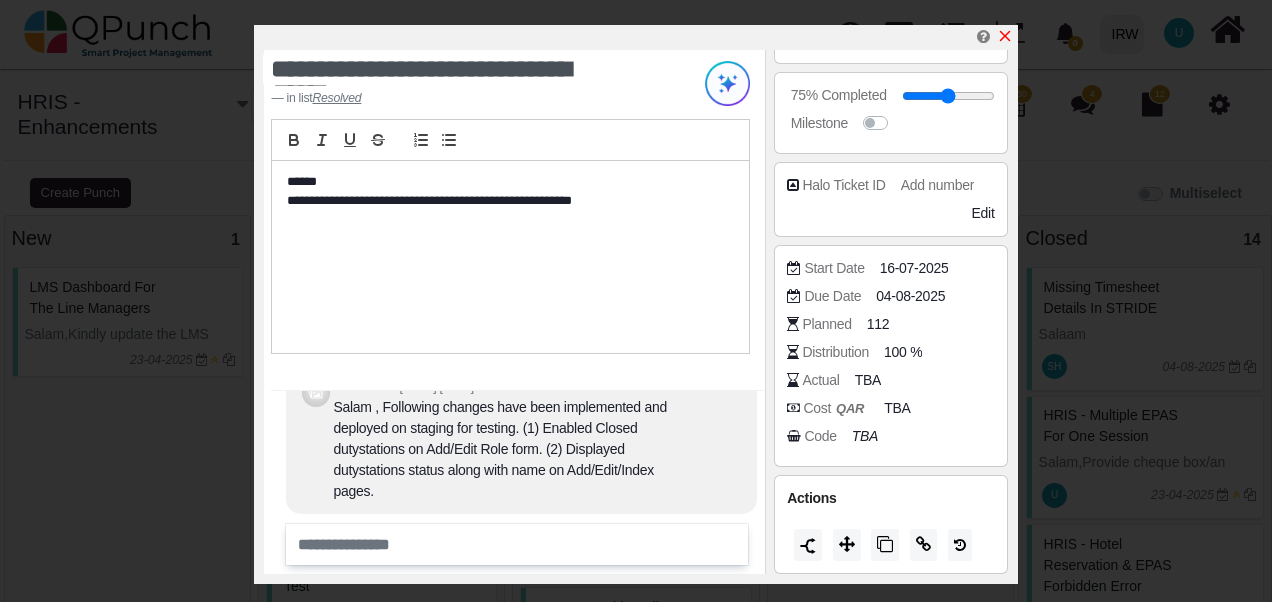 click 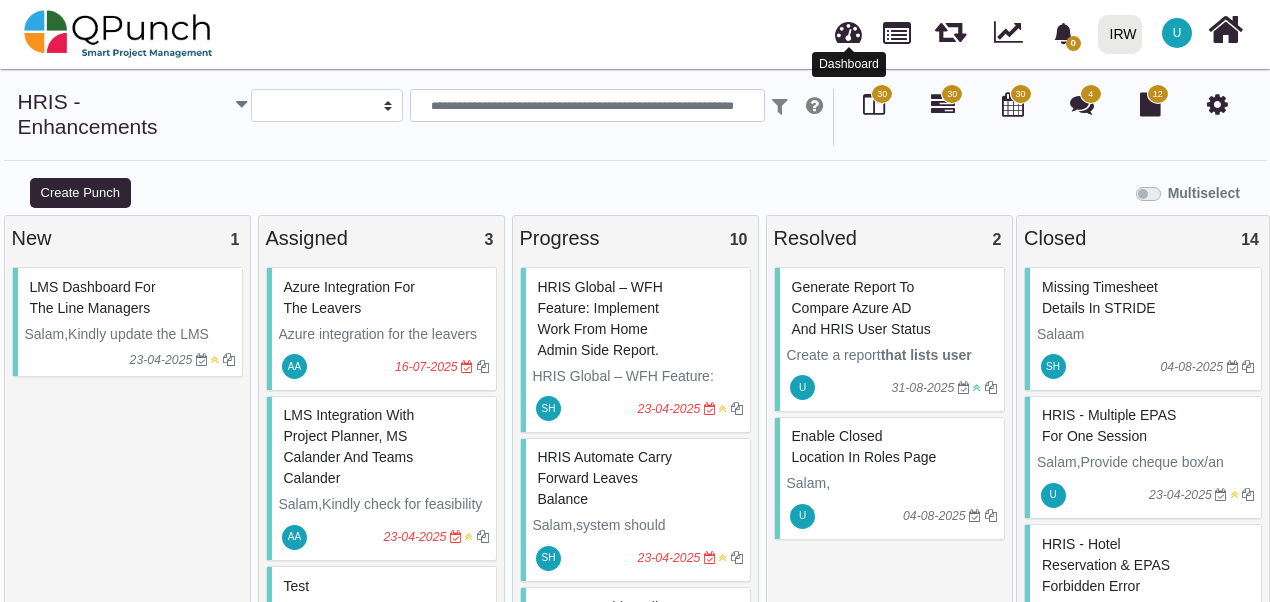 click at bounding box center (848, 29) 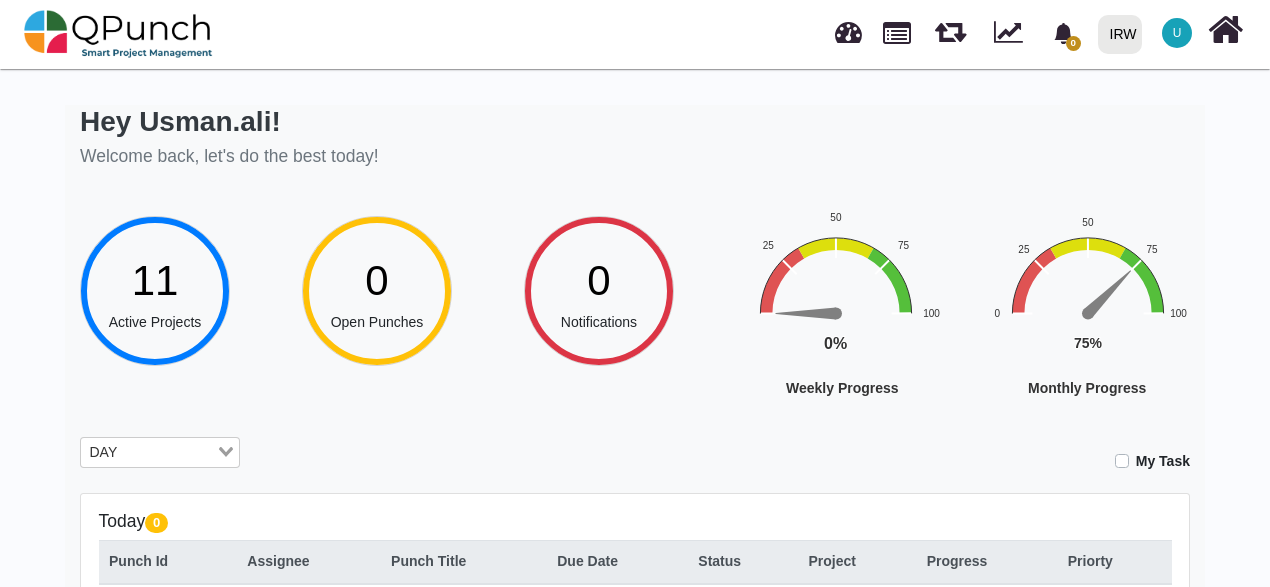 scroll, scrollTop: 400, scrollLeft: 0, axis: vertical 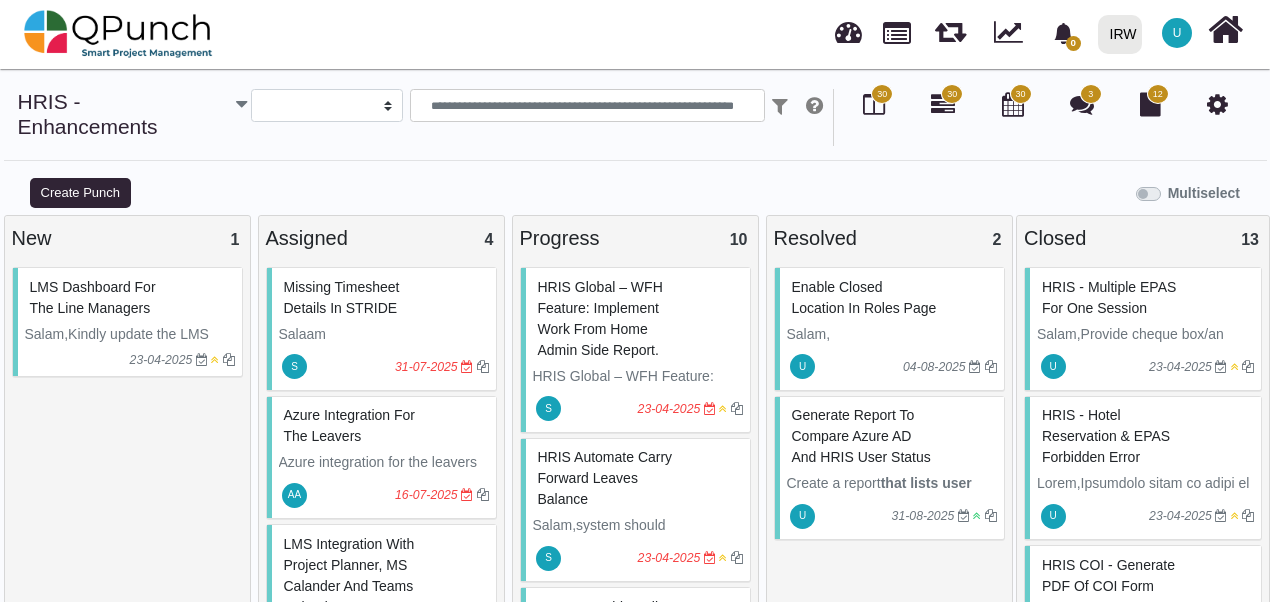 select 